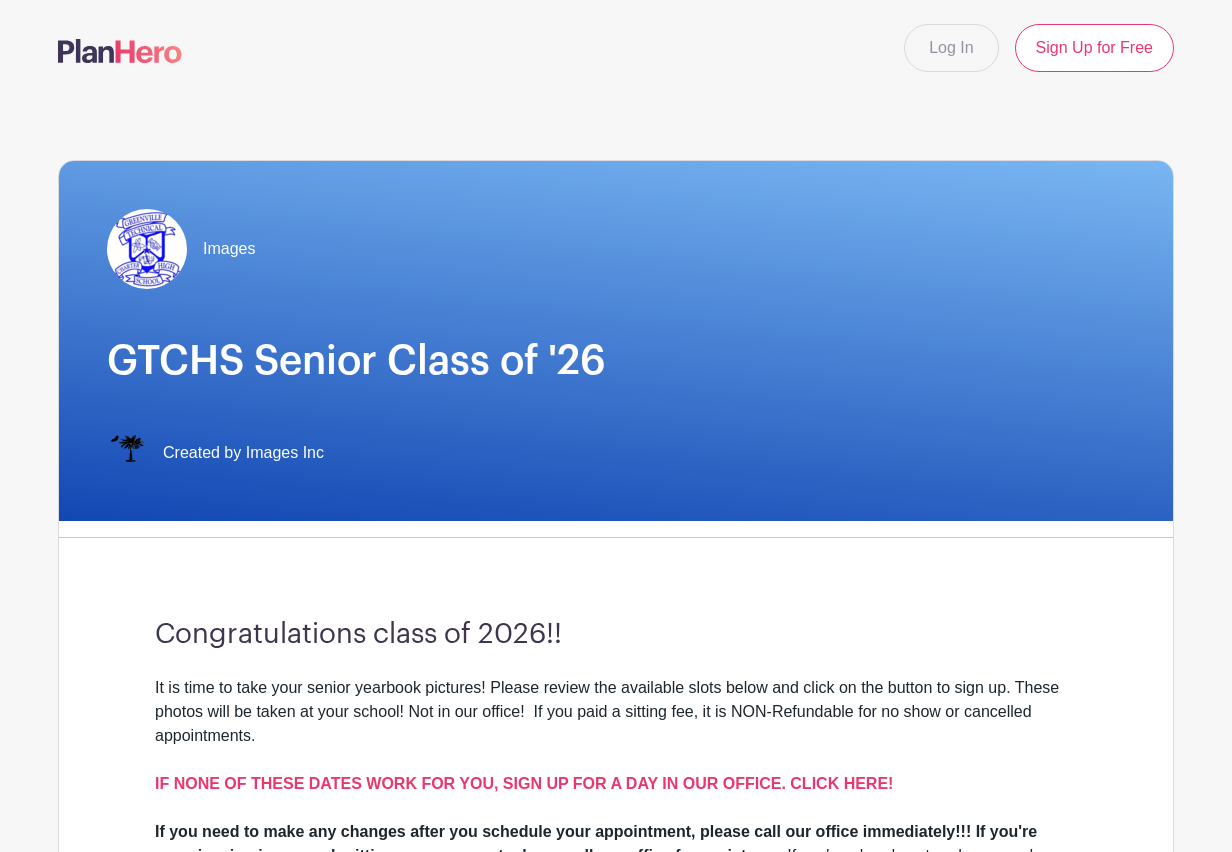 scroll, scrollTop: 0, scrollLeft: 0, axis: both 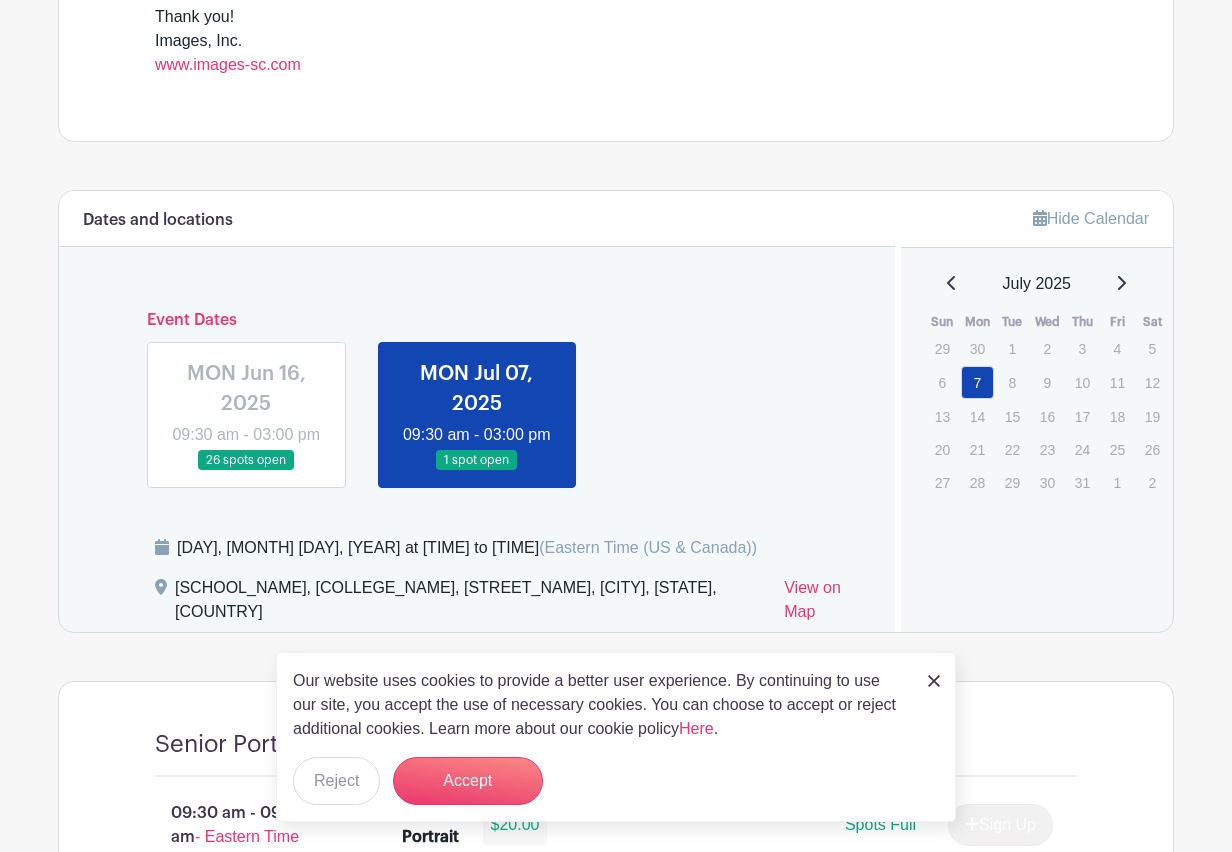 click on "July 2025" at bounding box center (1037, 284) 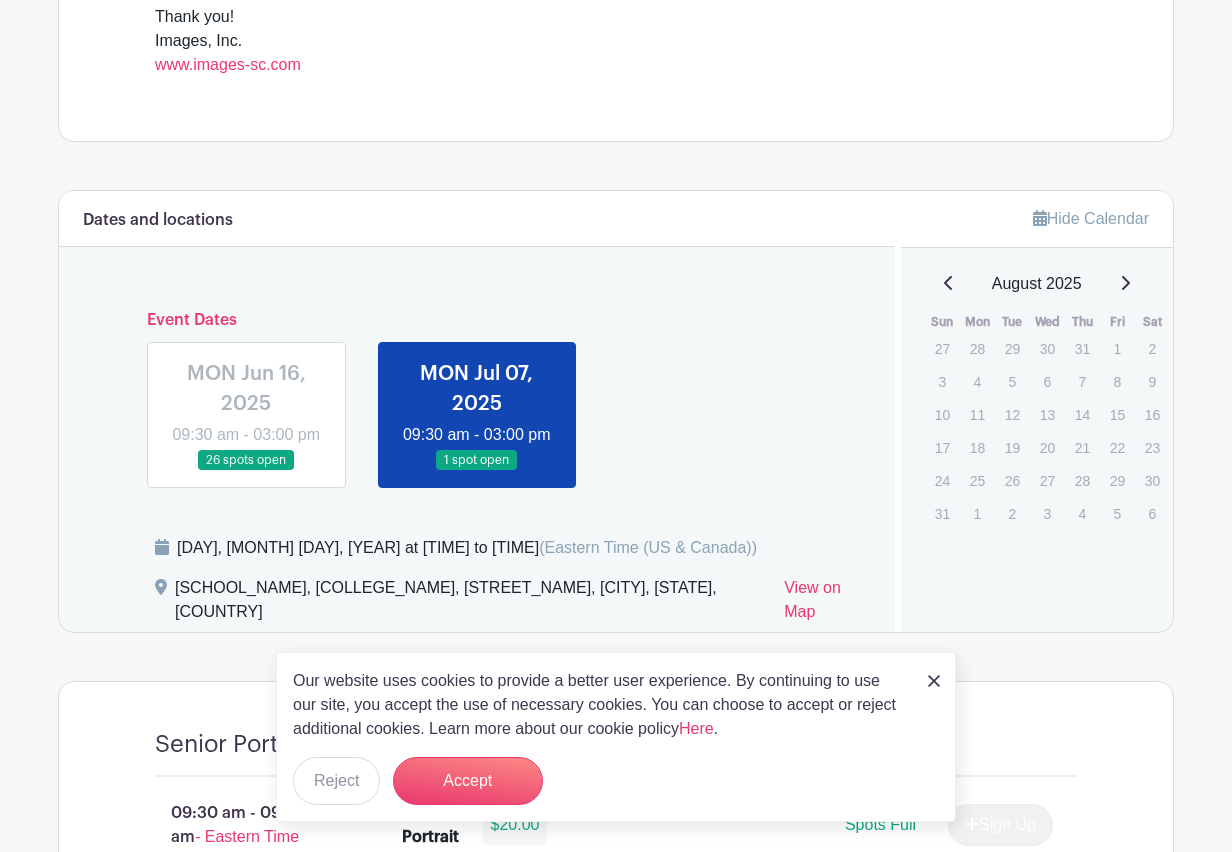 click on "26" at bounding box center [1012, 480] 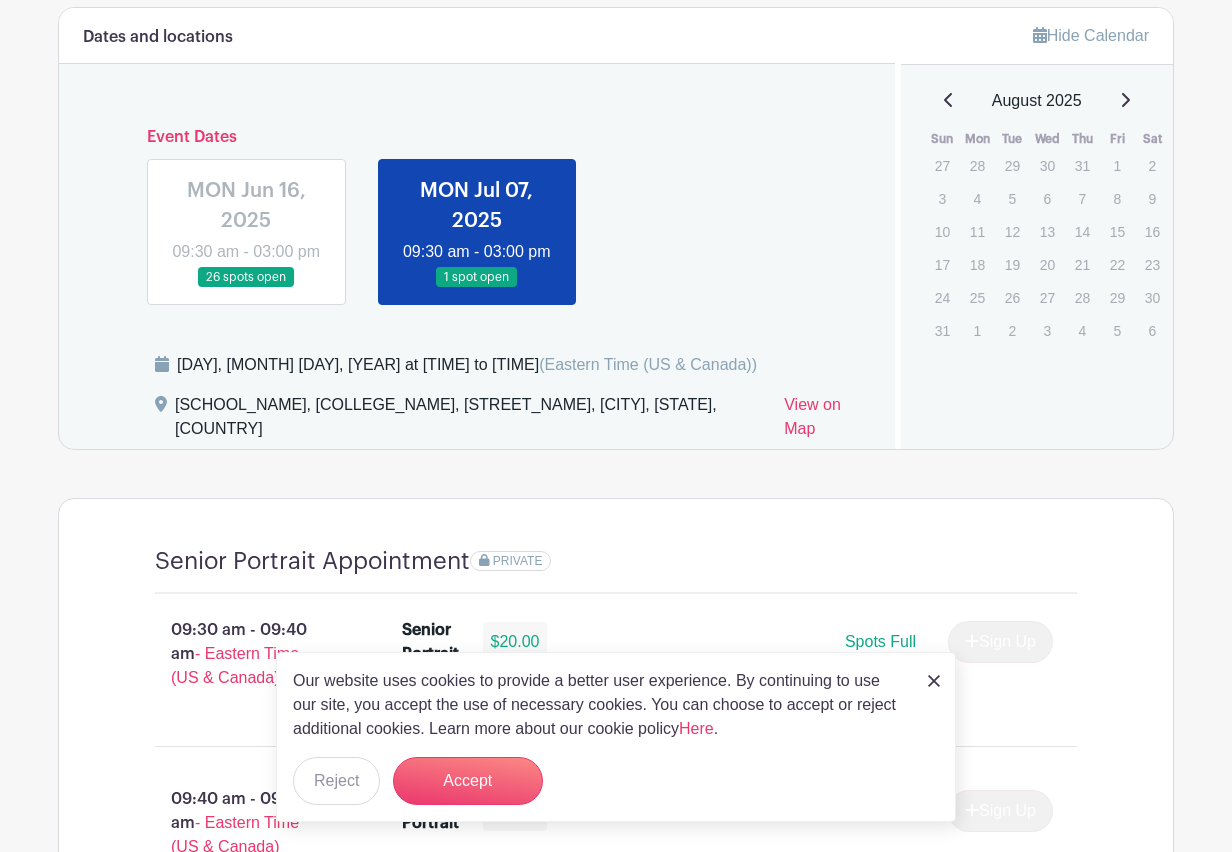 scroll, scrollTop: 1073, scrollLeft: 0, axis: vertical 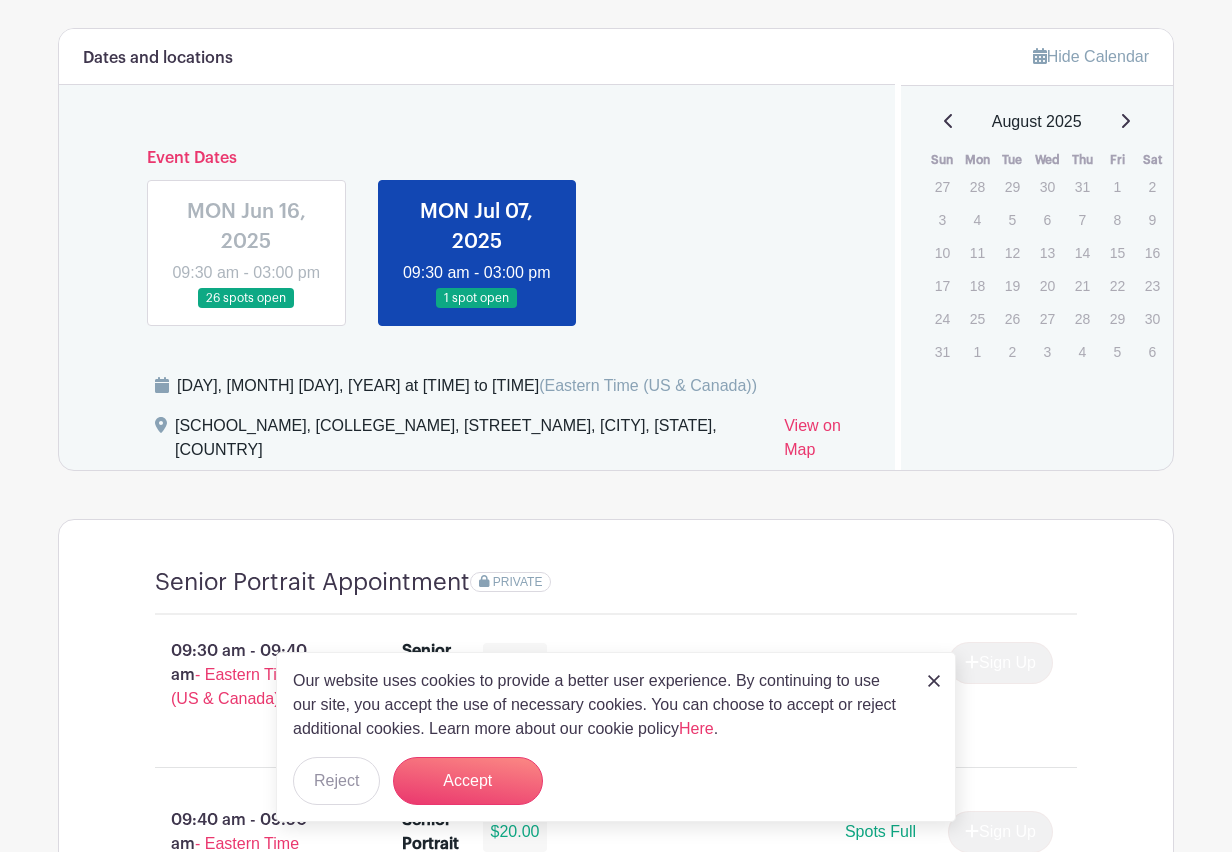 click on "14" at bounding box center [1082, 252] 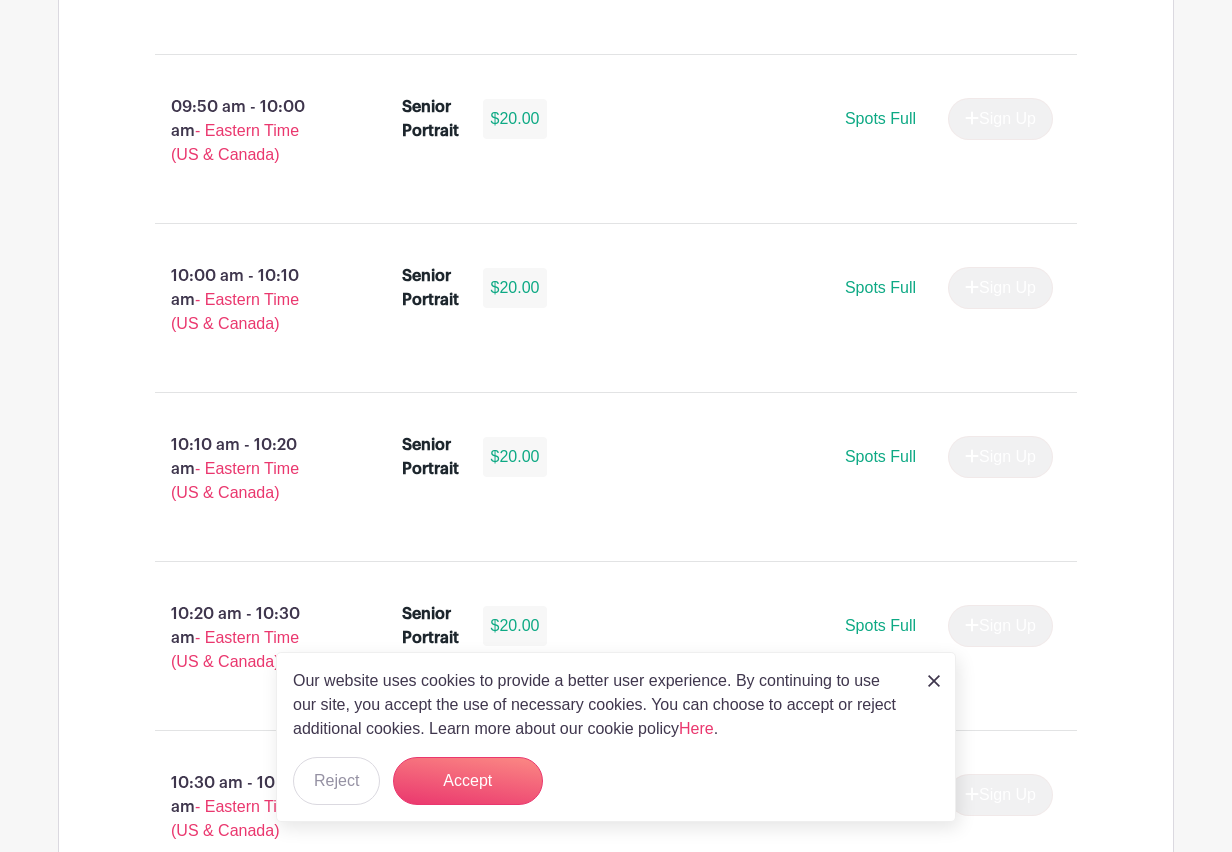scroll, scrollTop: 2282, scrollLeft: 0, axis: vertical 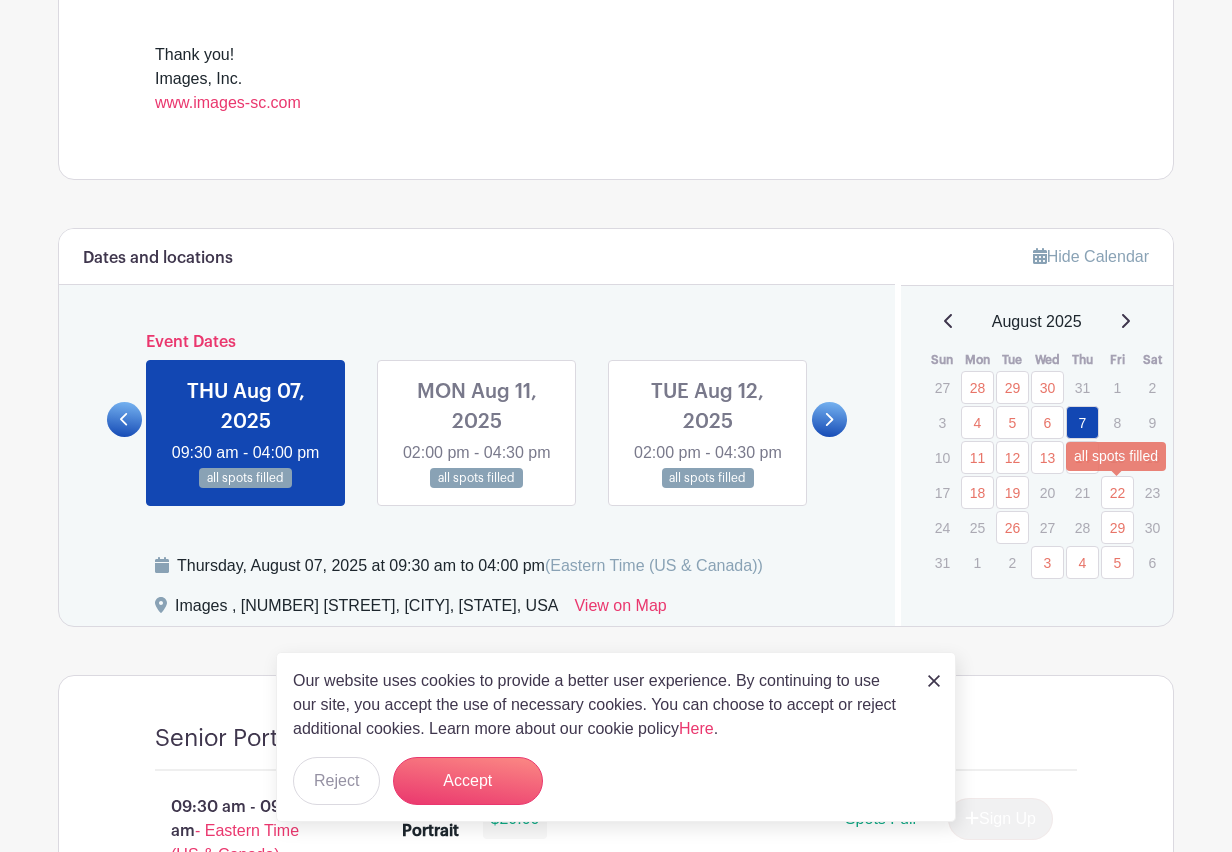 click on "22" at bounding box center [1117, 492] 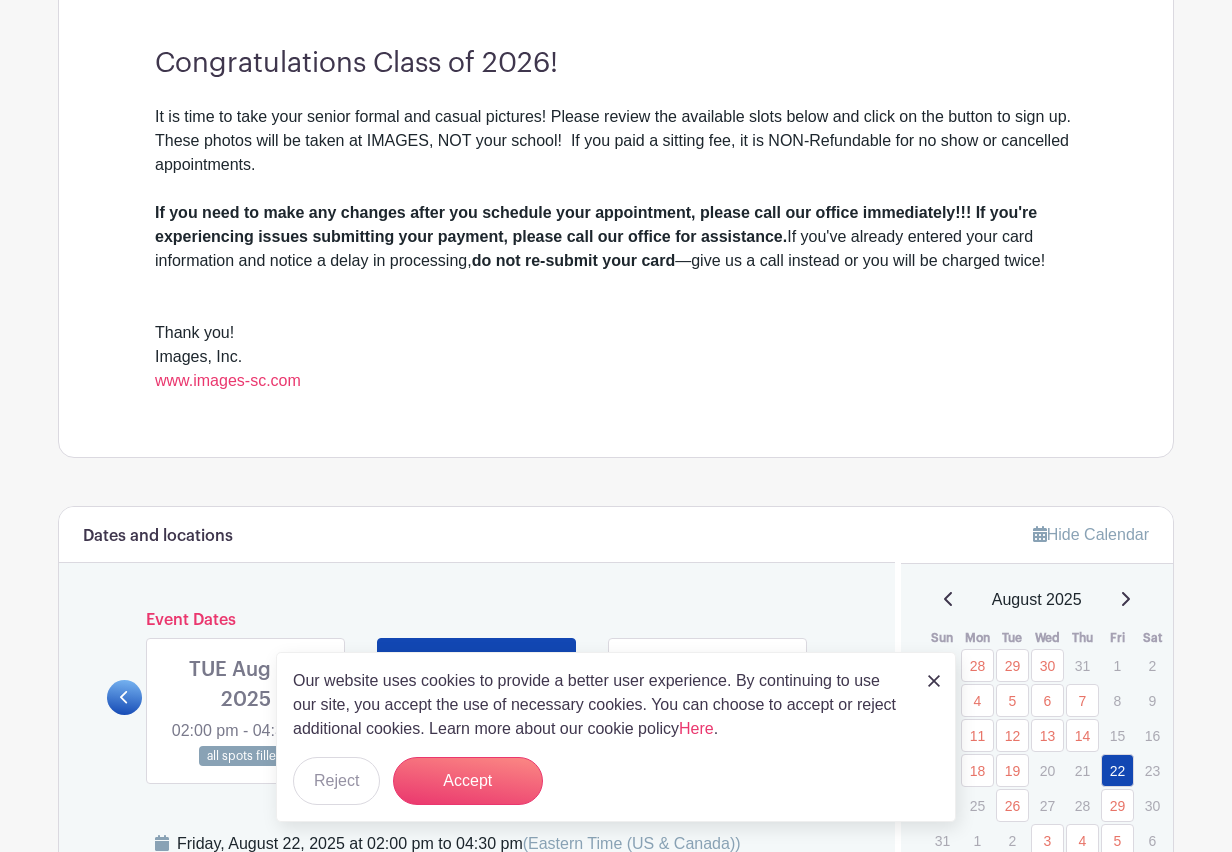 scroll, scrollTop: 738, scrollLeft: 0, axis: vertical 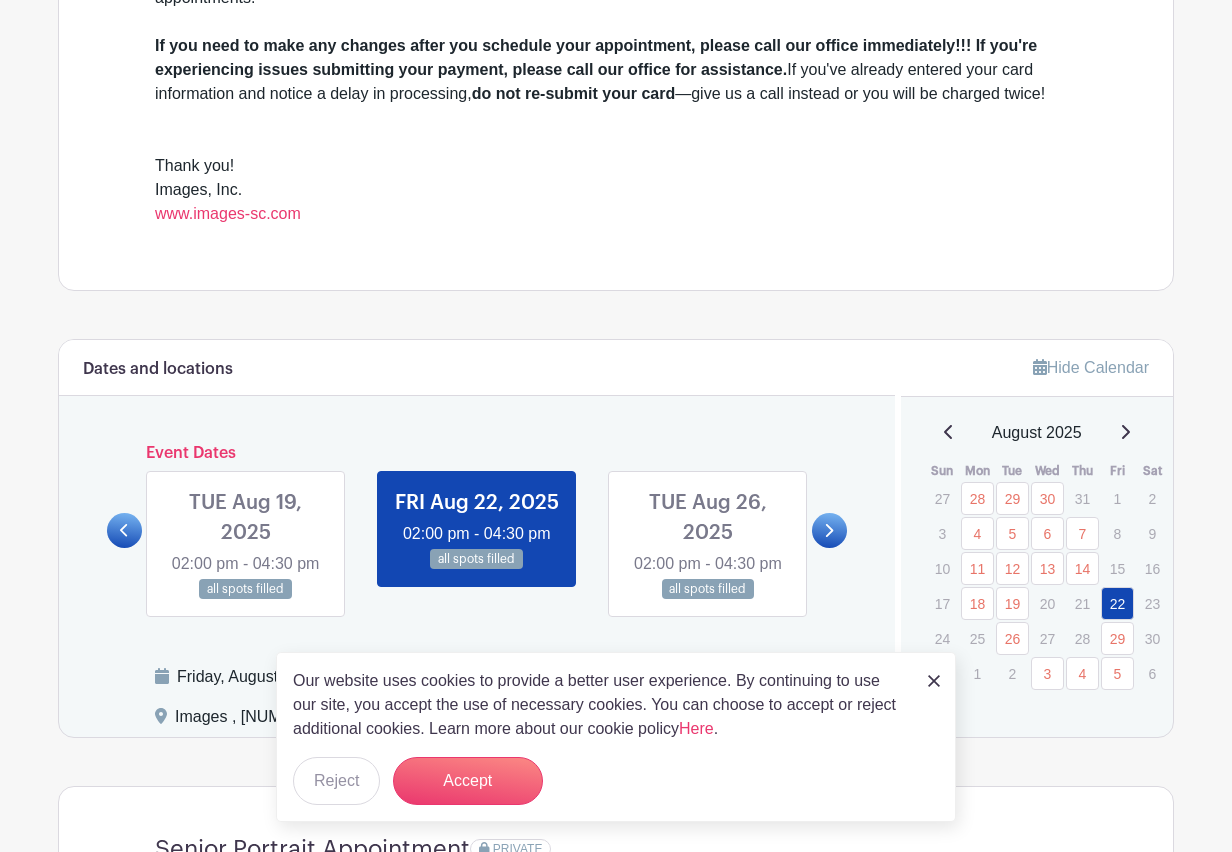 click on "August 2025" at bounding box center (1037, 433) 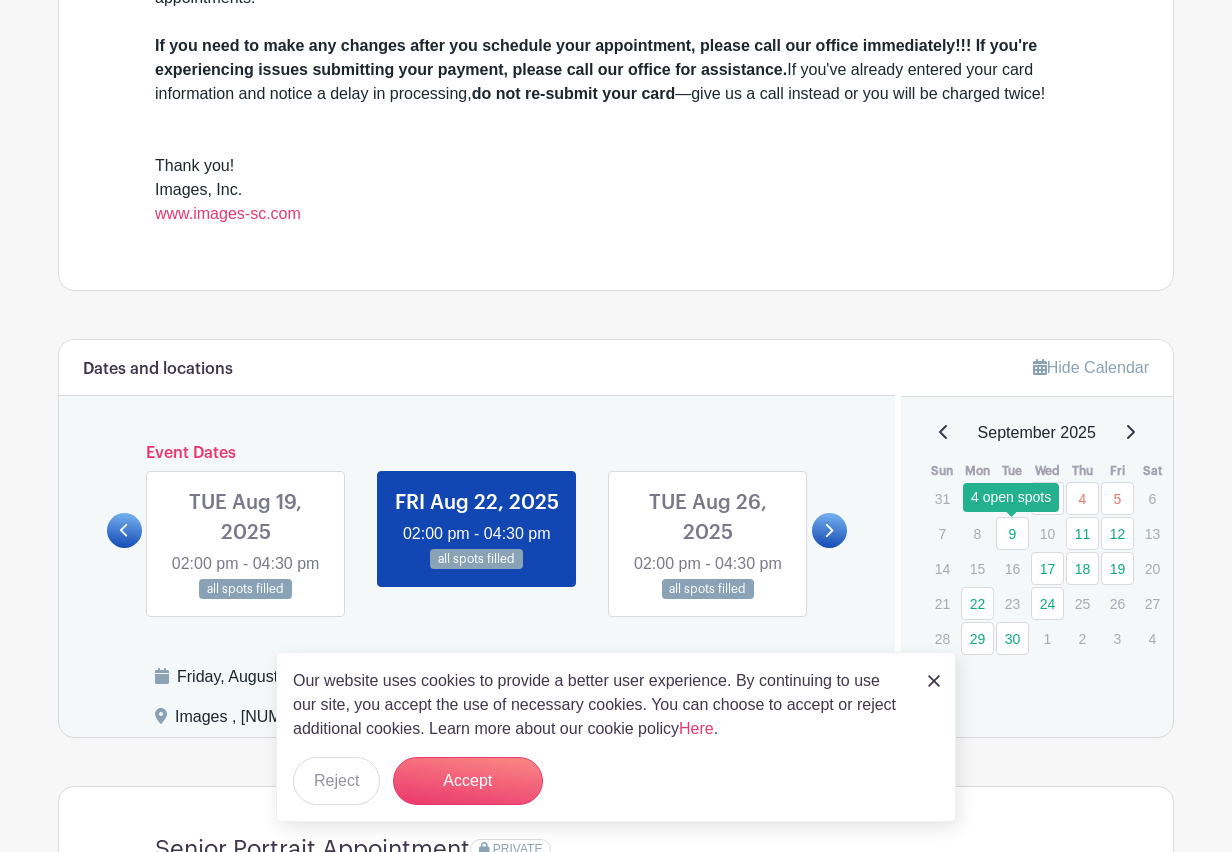 click on "9" at bounding box center [1012, 533] 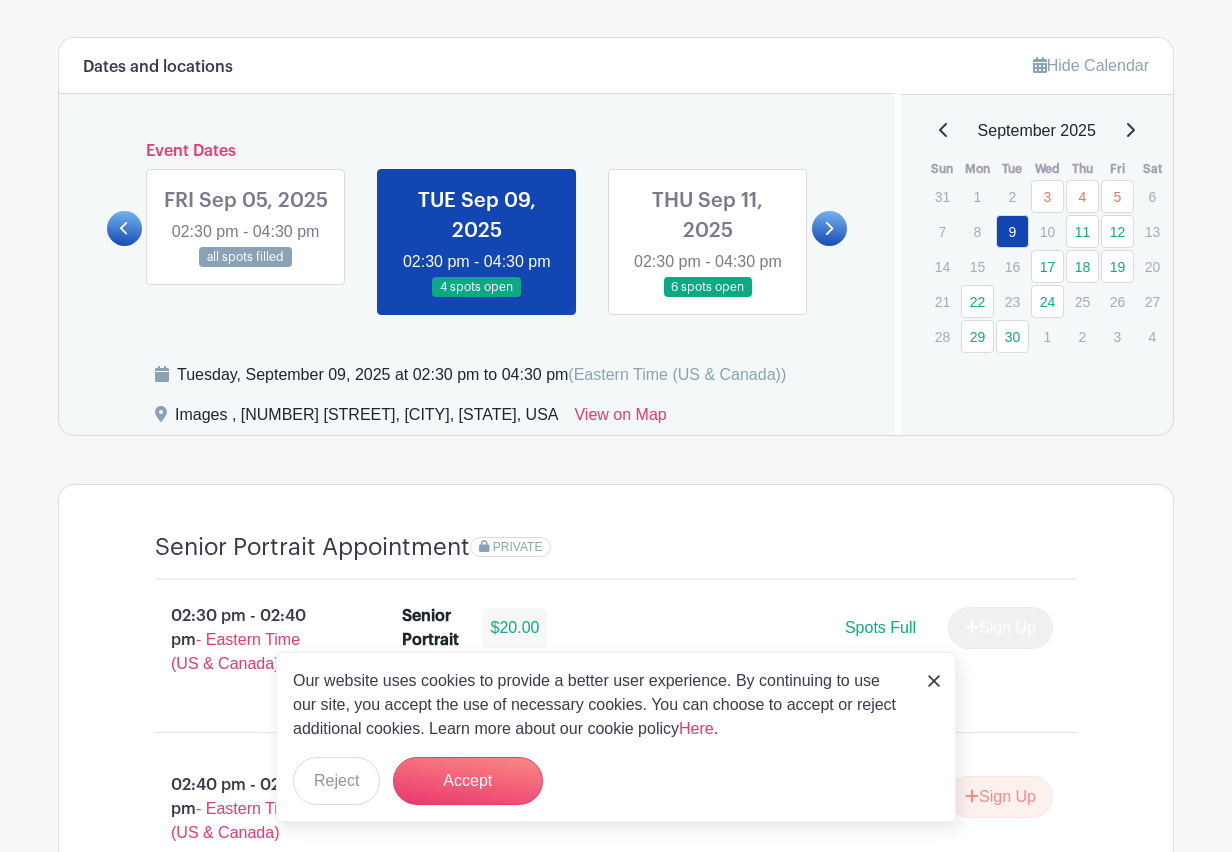 scroll, scrollTop: 1038, scrollLeft: 0, axis: vertical 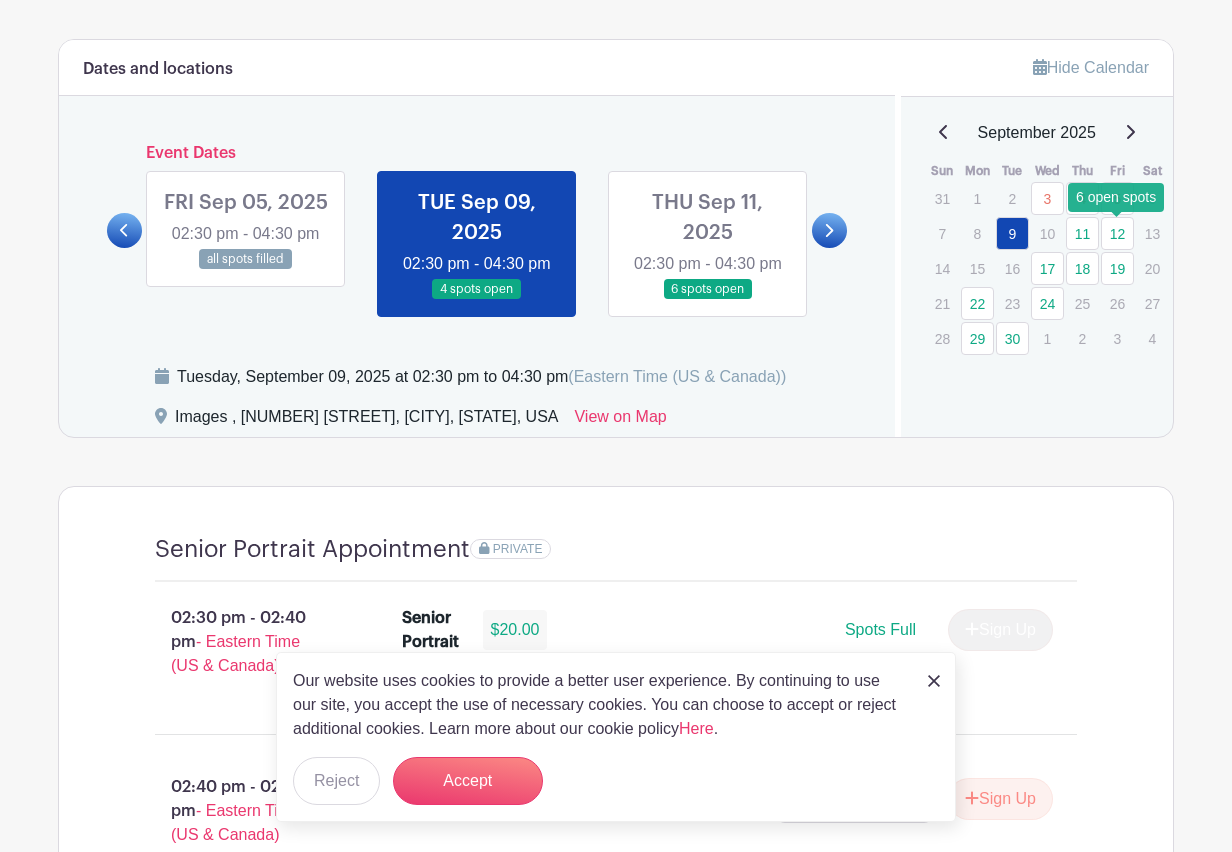 click on "12" at bounding box center (1117, 233) 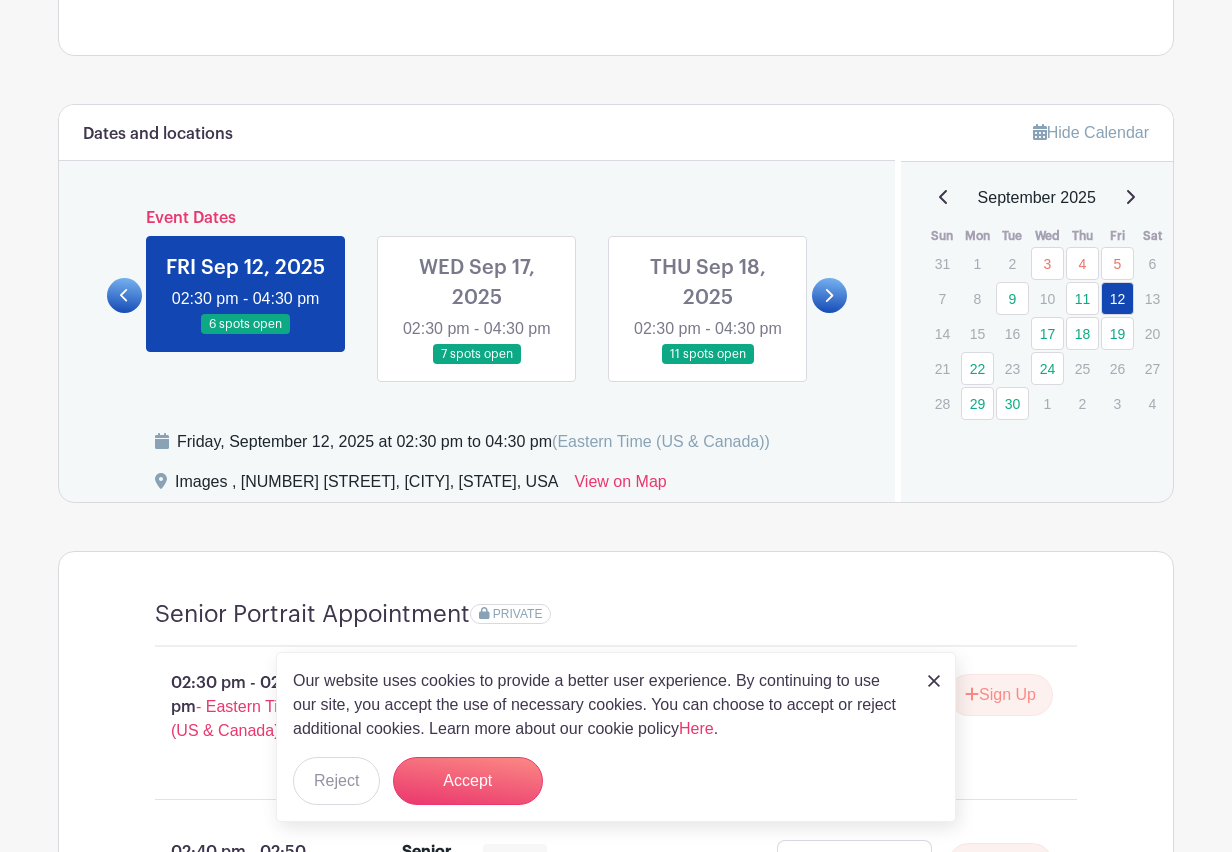scroll, scrollTop: 775, scrollLeft: 0, axis: vertical 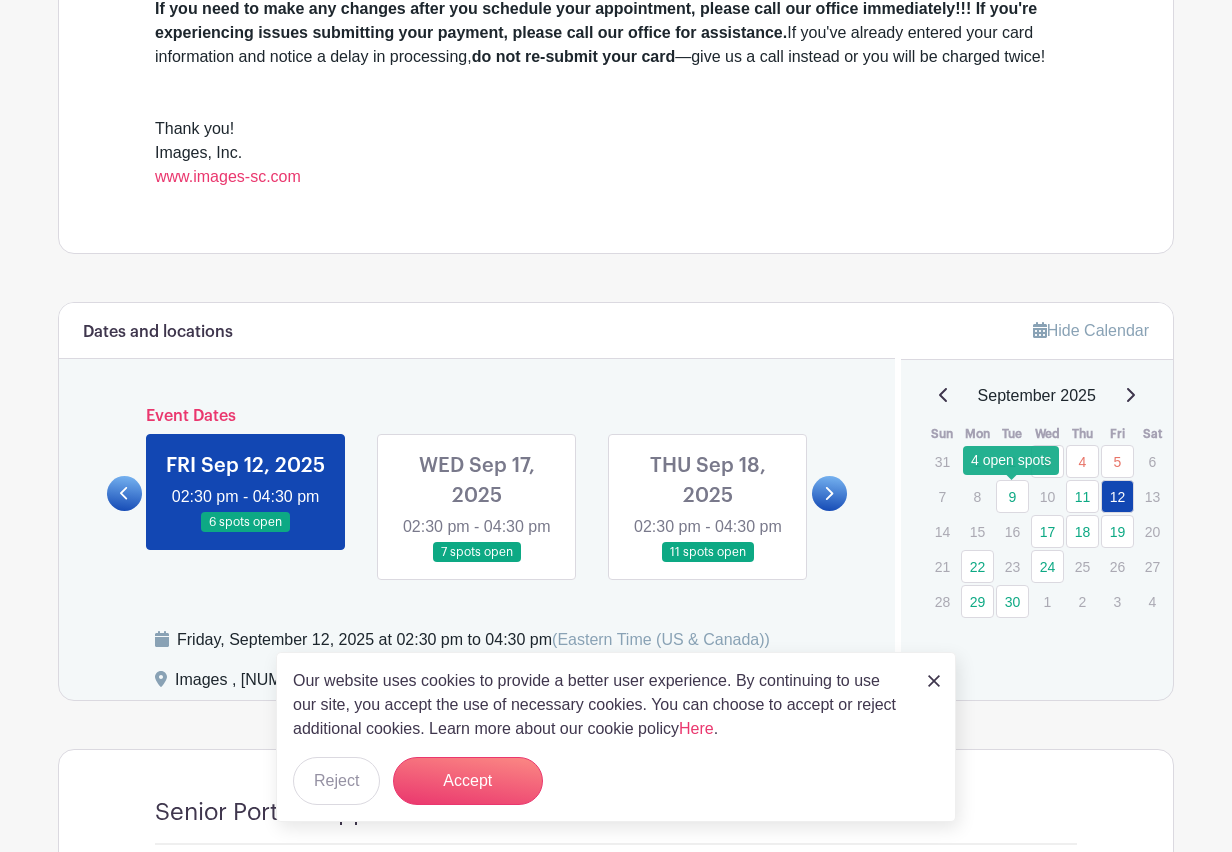 click on "9" at bounding box center (1012, 496) 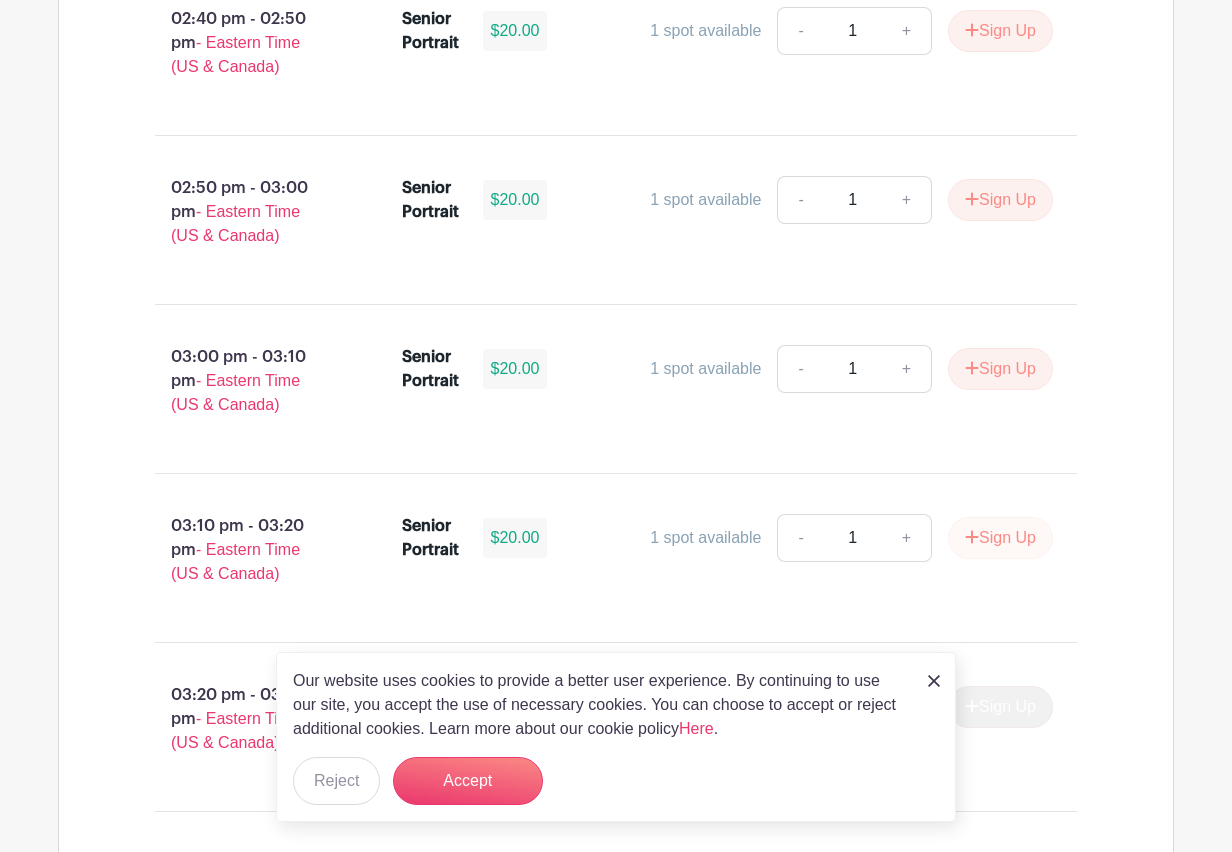 scroll, scrollTop: 1790, scrollLeft: 0, axis: vertical 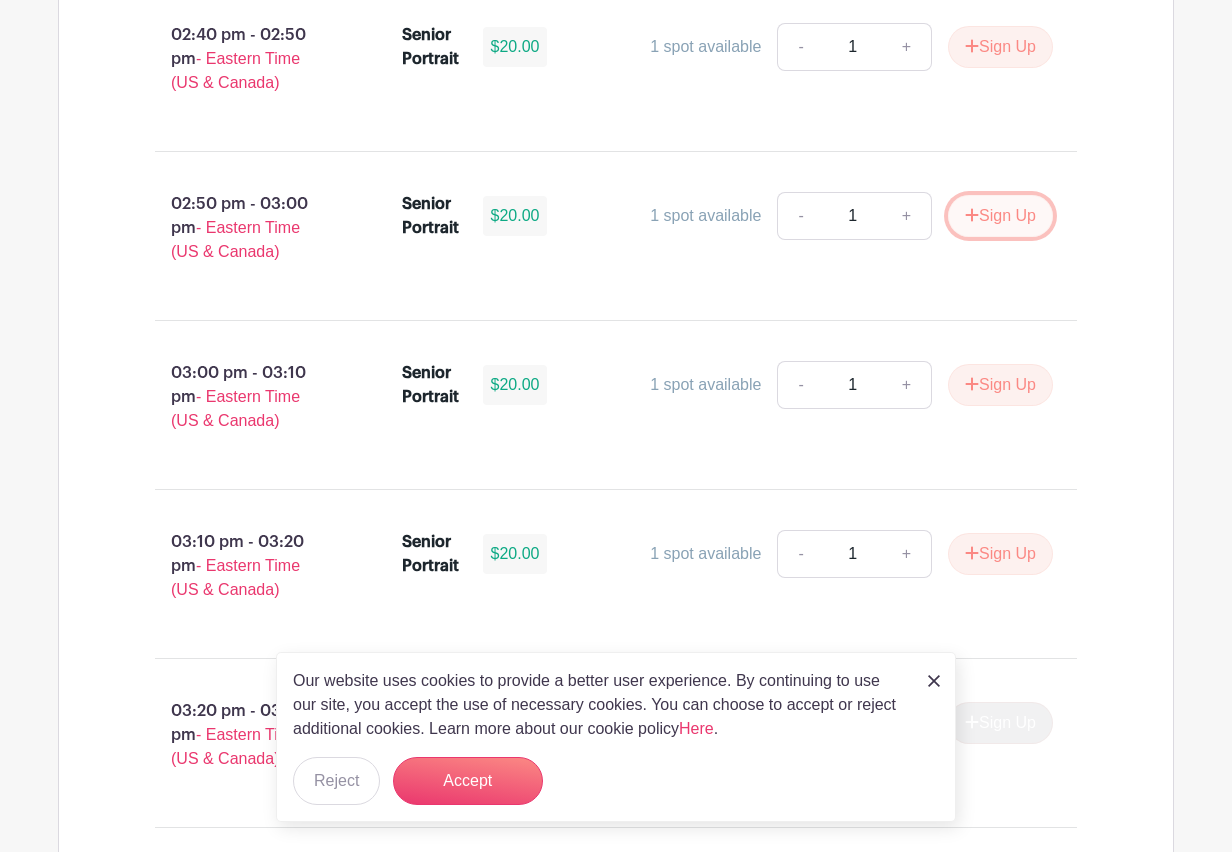 click on "Sign Up" at bounding box center (1000, 216) 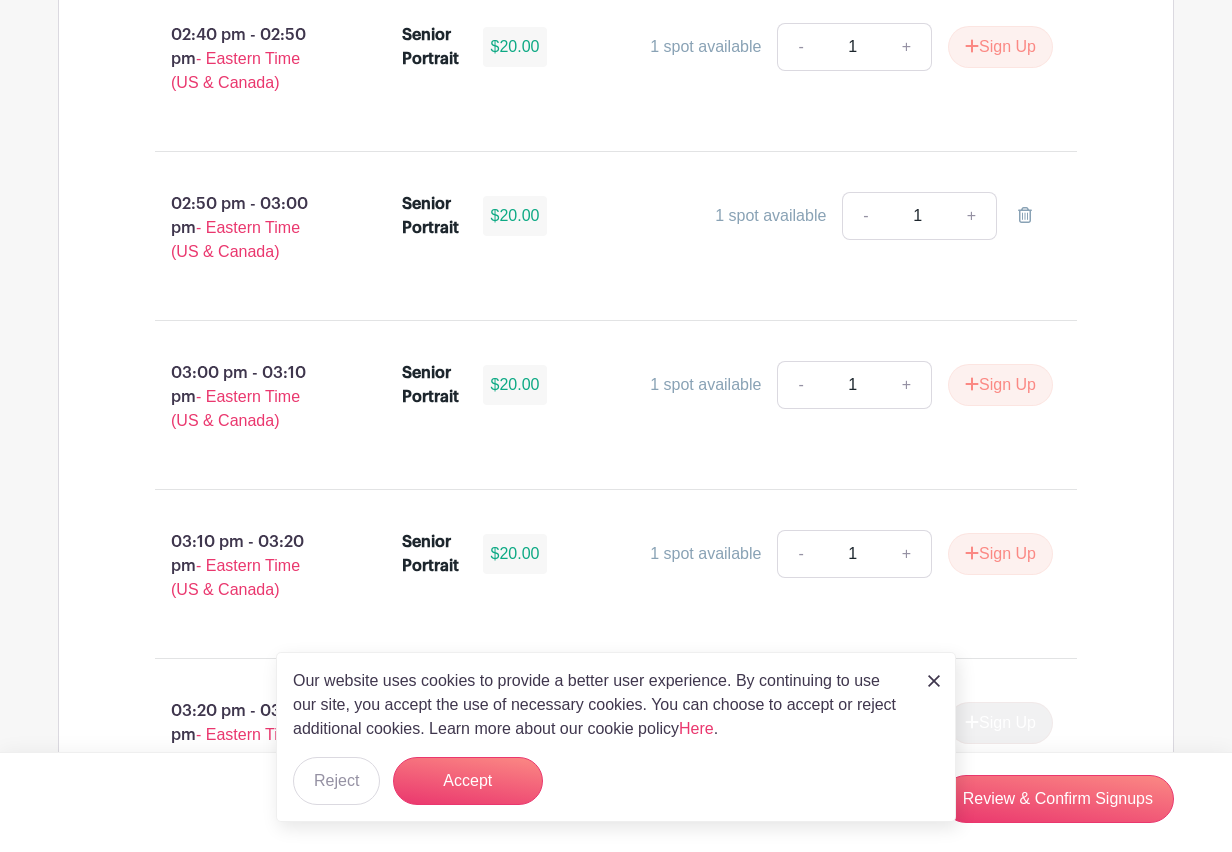 click at bounding box center (934, 681) 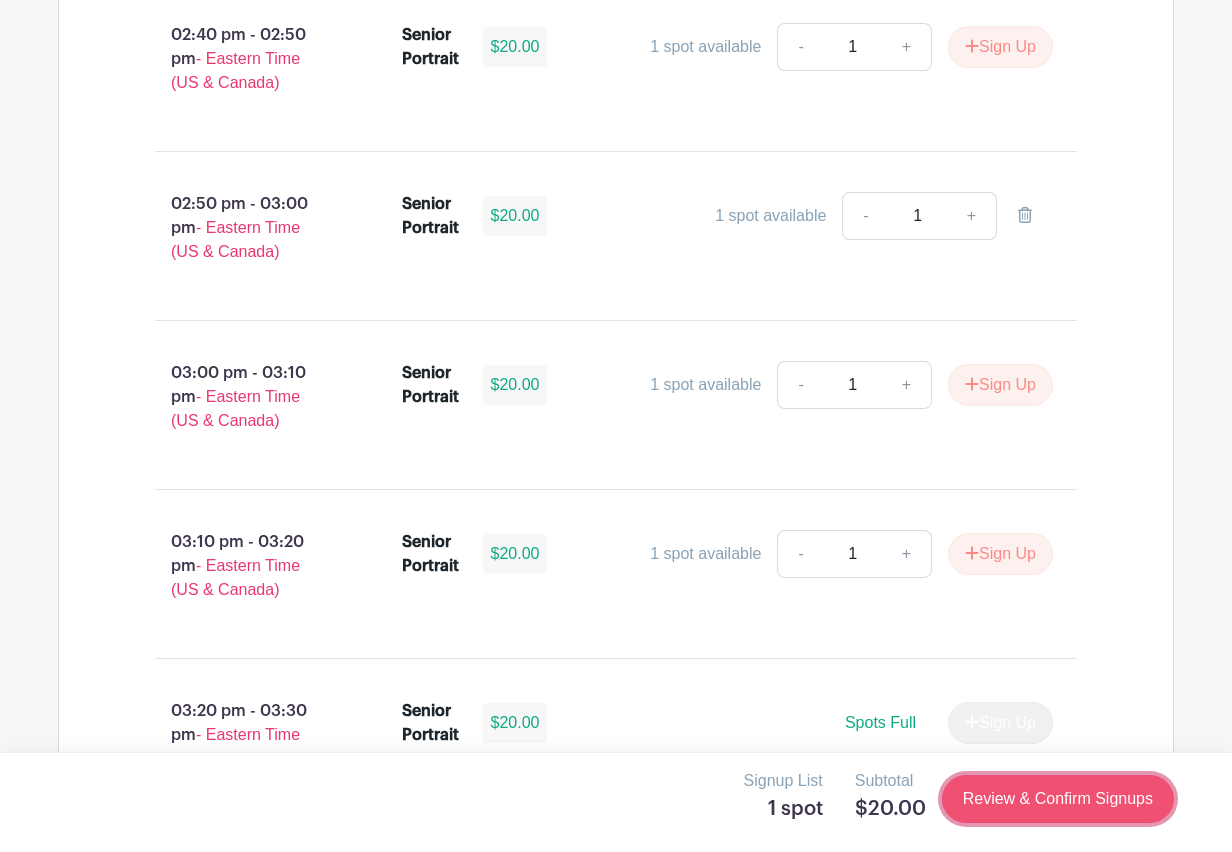 click on "Review & Confirm Signups" at bounding box center [1058, 799] 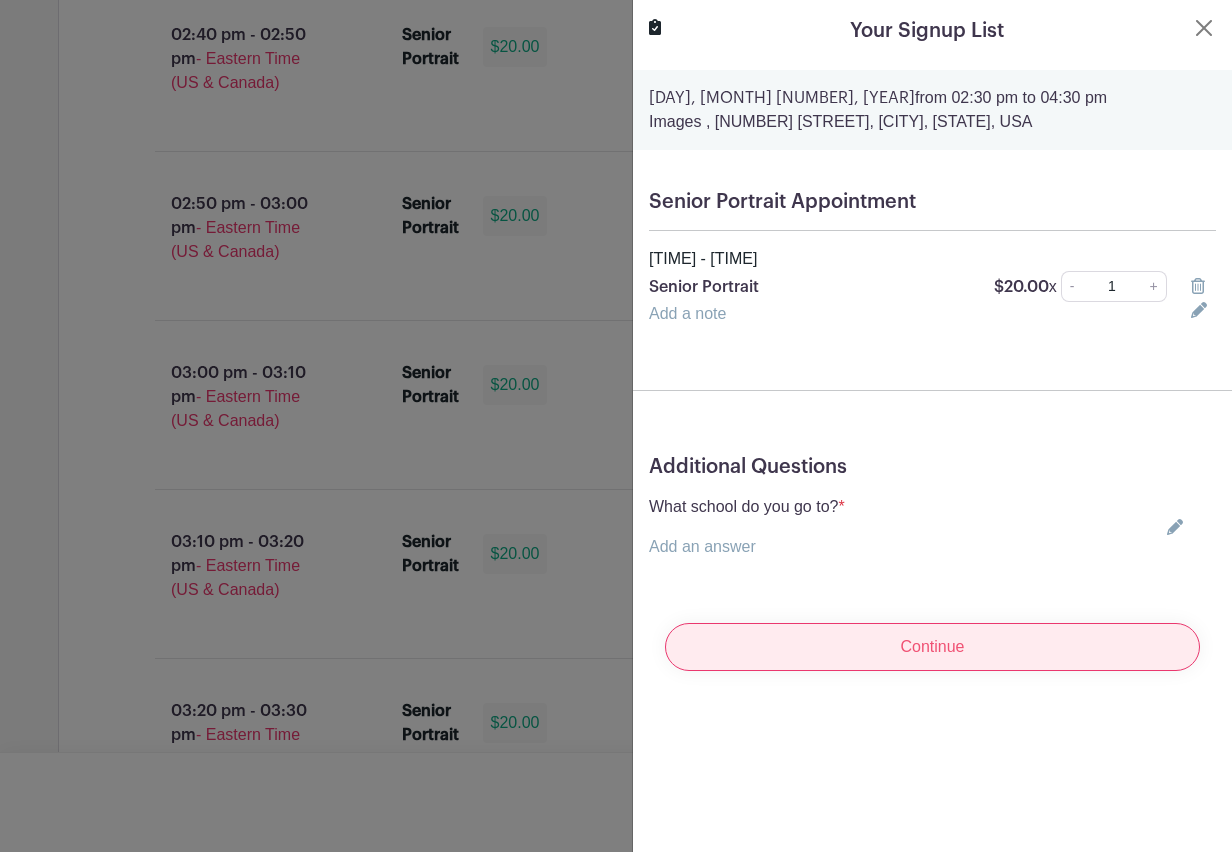 click on "Continue" at bounding box center (932, 647) 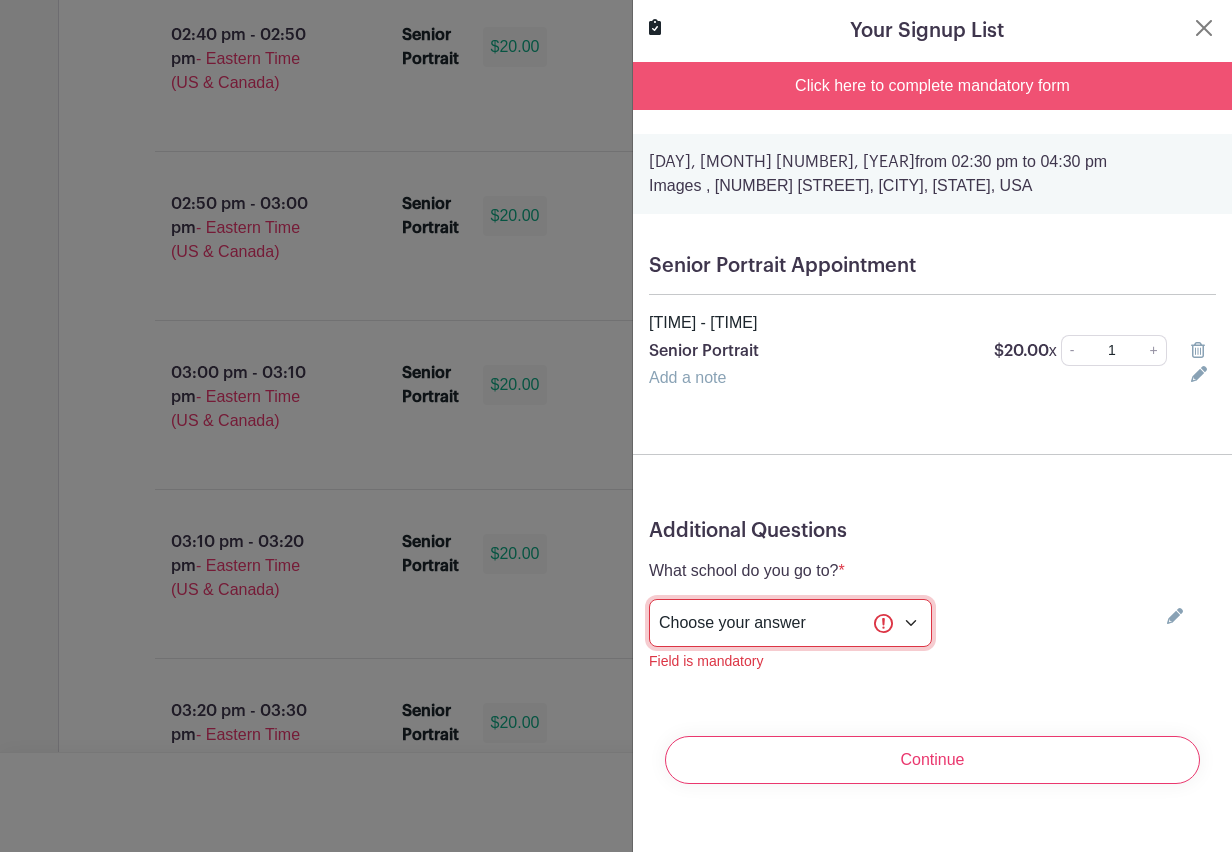 click on "Choose your answer
Boiling Springs High
Broome High
Byrnes High
Chesnee High
Clinton High
Crescent High
Eastside High
Greer Middle College
Greenville High
Greenville Tech Charter High
Greenwood High
Hammond High
Hillcrest High
John De La Howe
Mauldin High
Ninety Six High
Palmetto High
Riverside High
Spartanburg Day School
Travelers Rest High
Wren High
Other" at bounding box center [790, 623] 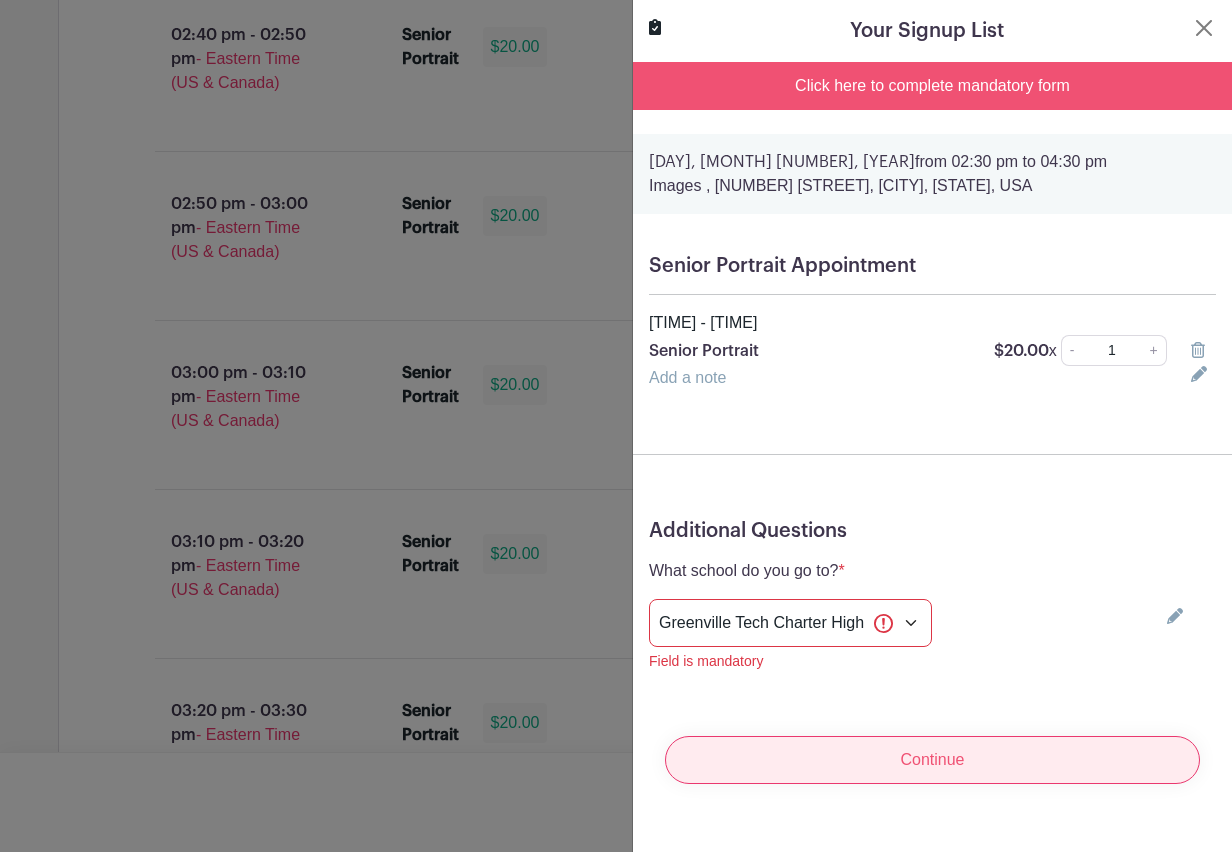 click on "Continue" at bounding box center [932, 760] 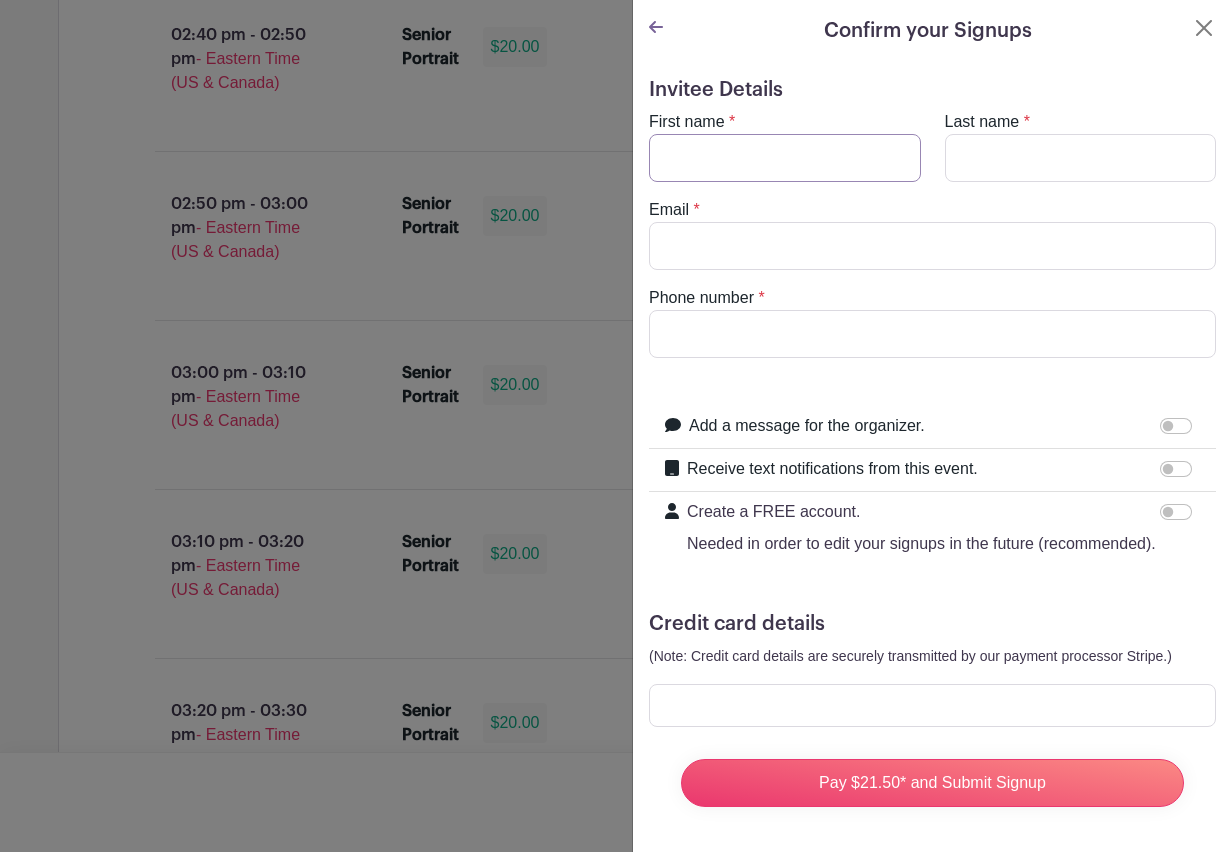 click on "First name" at bounding box center (785, 158) 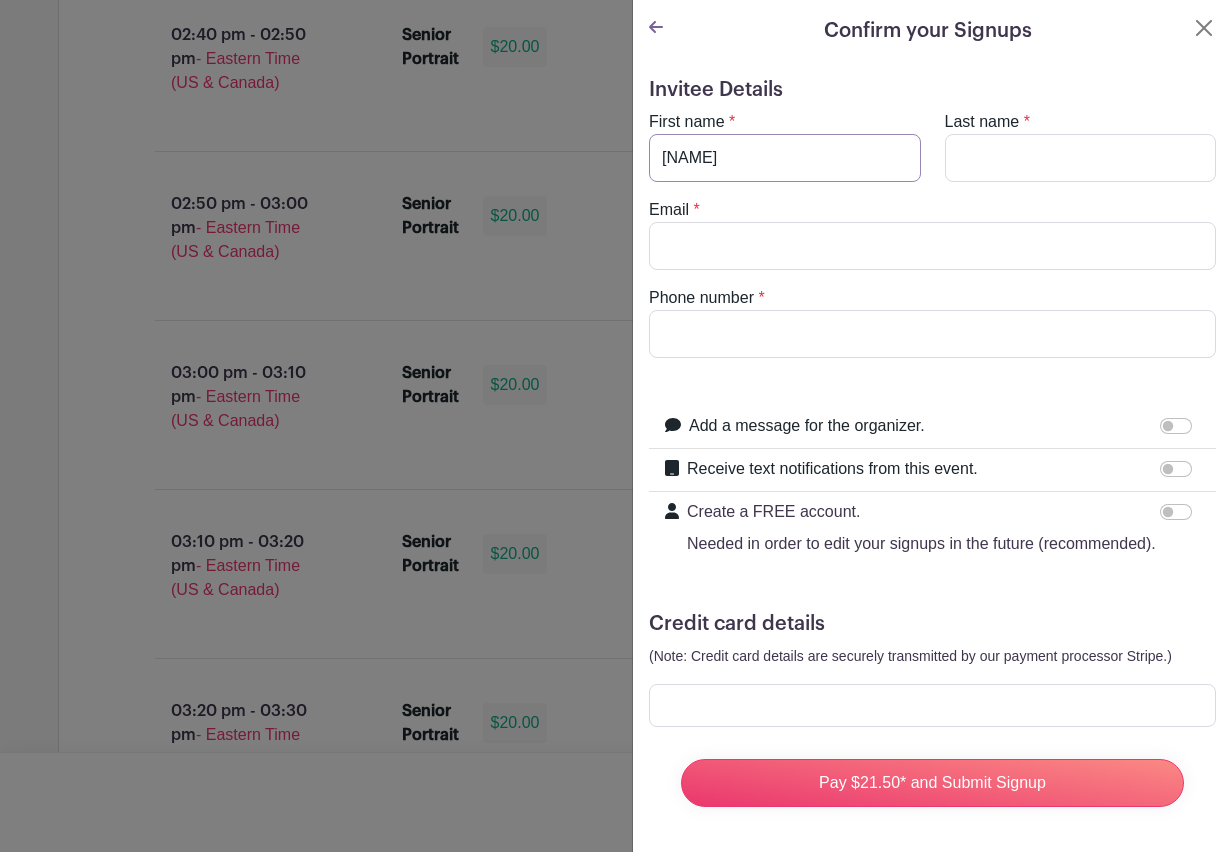 type on "[NAME]" 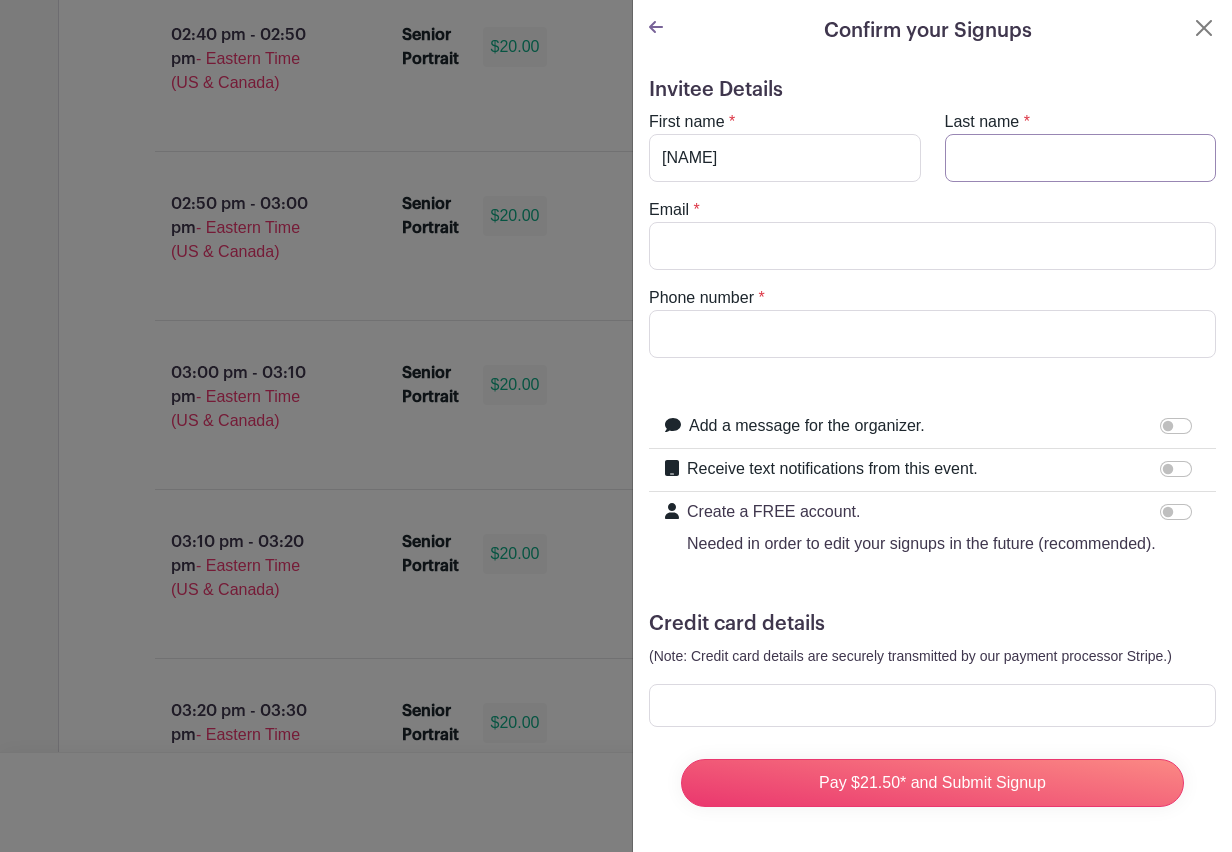 click on "Last name" at bounding box center (1081, 158) 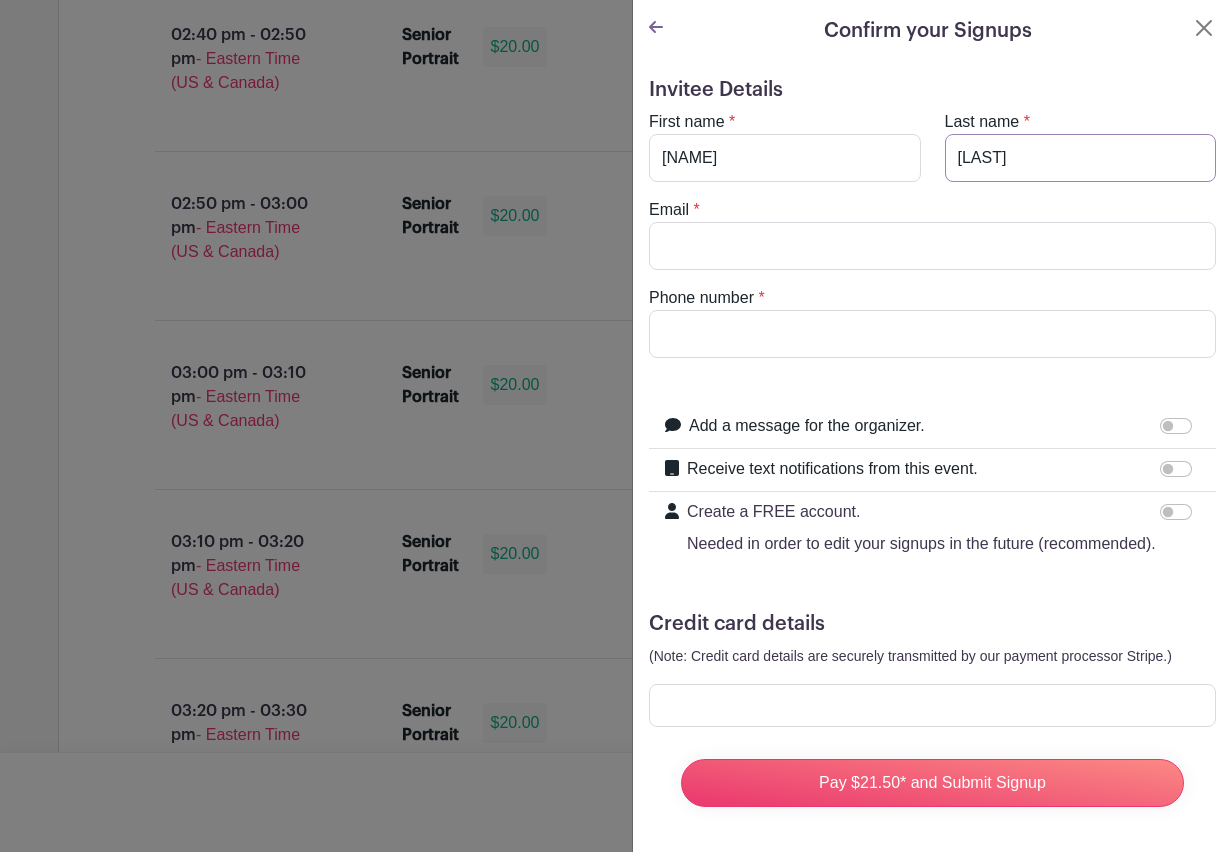 type on "[LAST]" 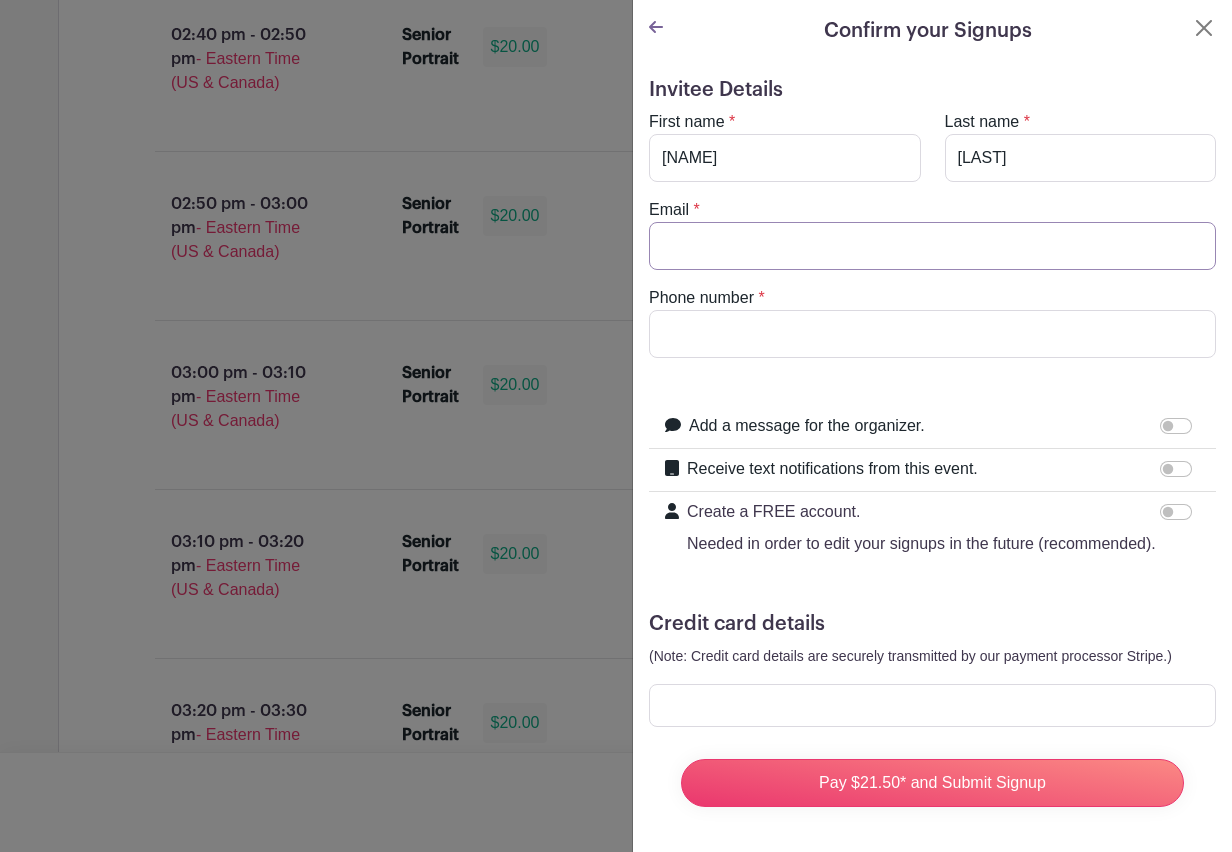 click on "Email" at bounding box center (932, 246) 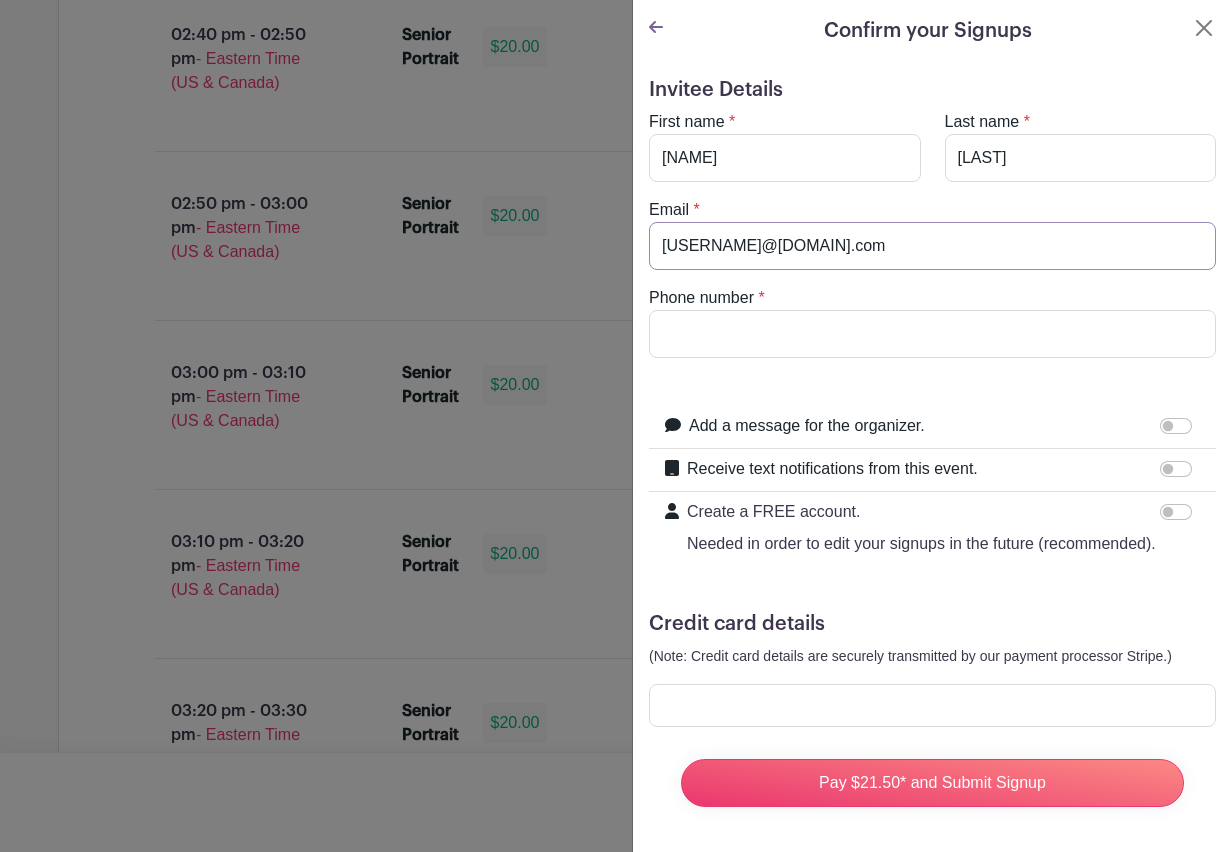 type on "[USERNAME]@[DOMAIN].com" 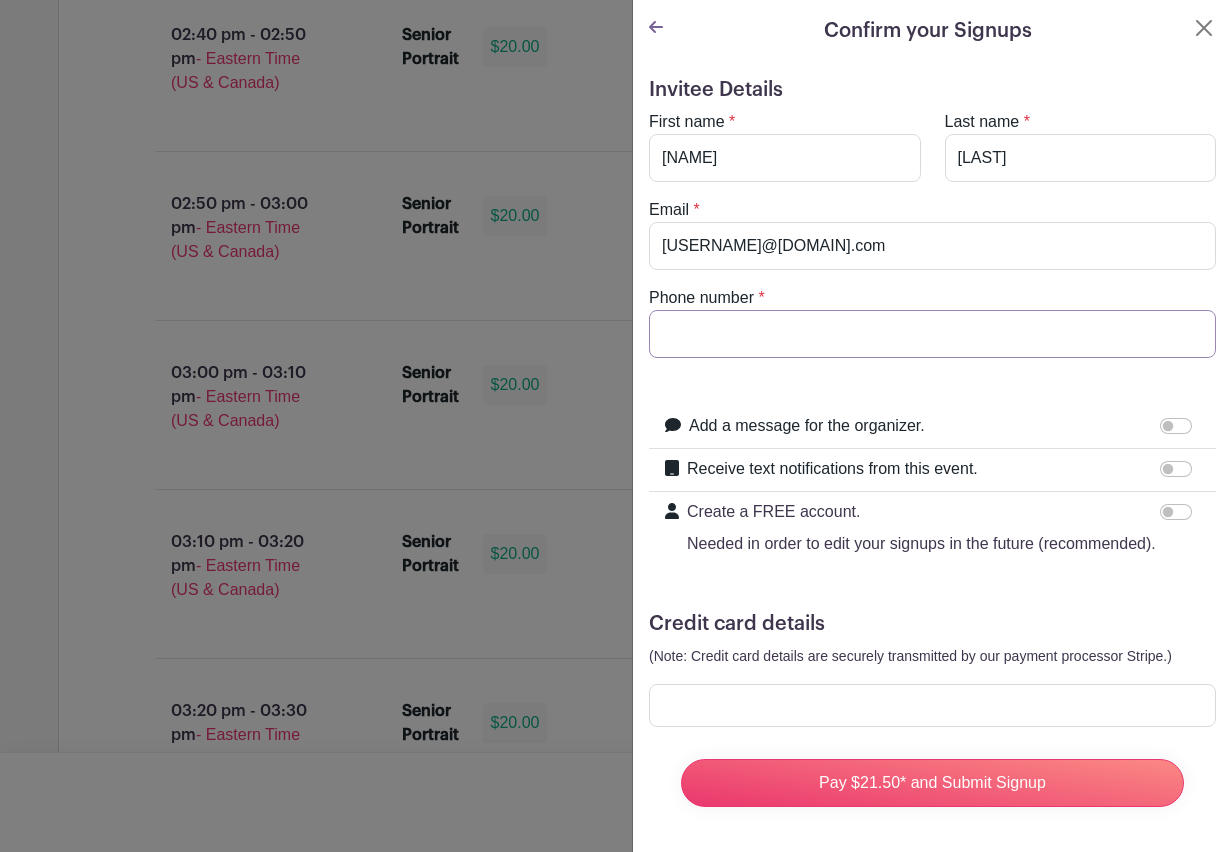click on "Phone number" at bounding box center [932, 334] 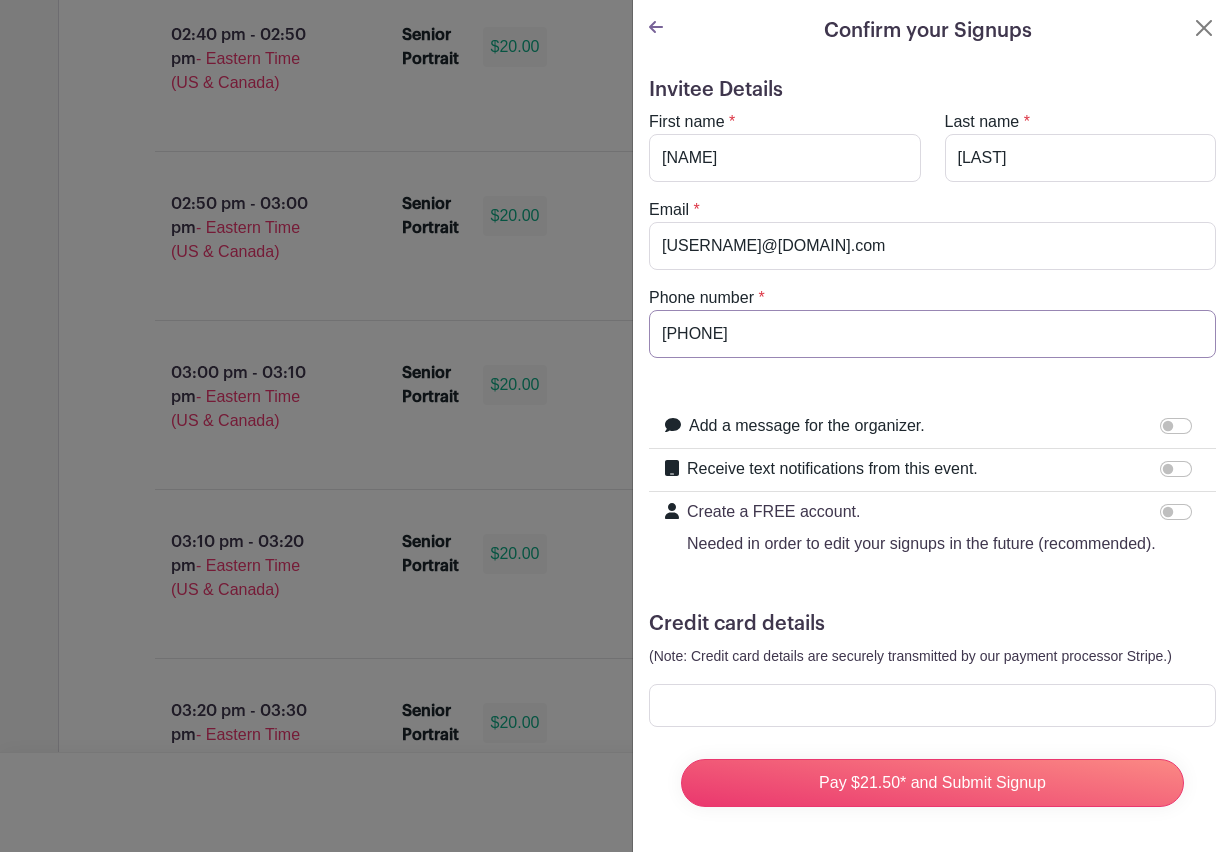 scroll, scrollTop: 3, scrollLeft: 0, axis: vertical 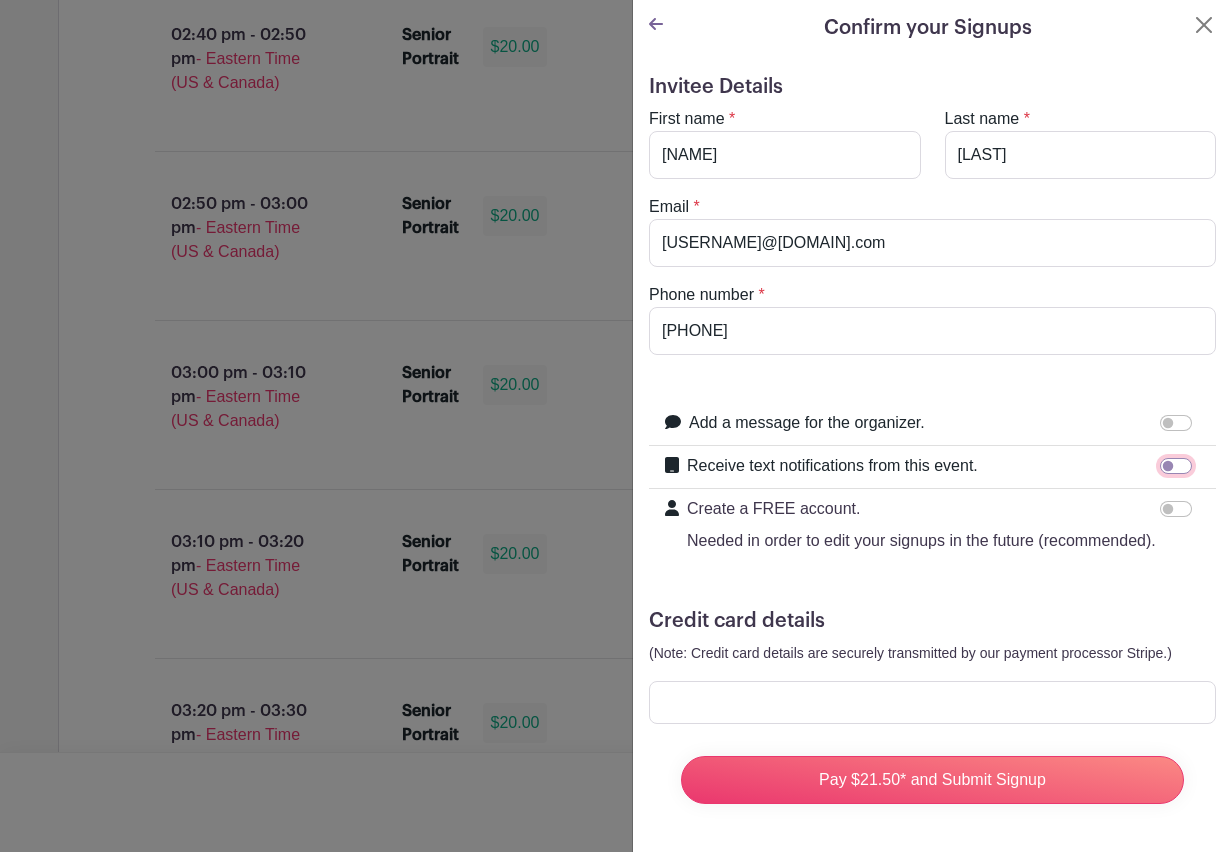 click on "Receive text notifications from this event." at bounding box center (1176, 466) 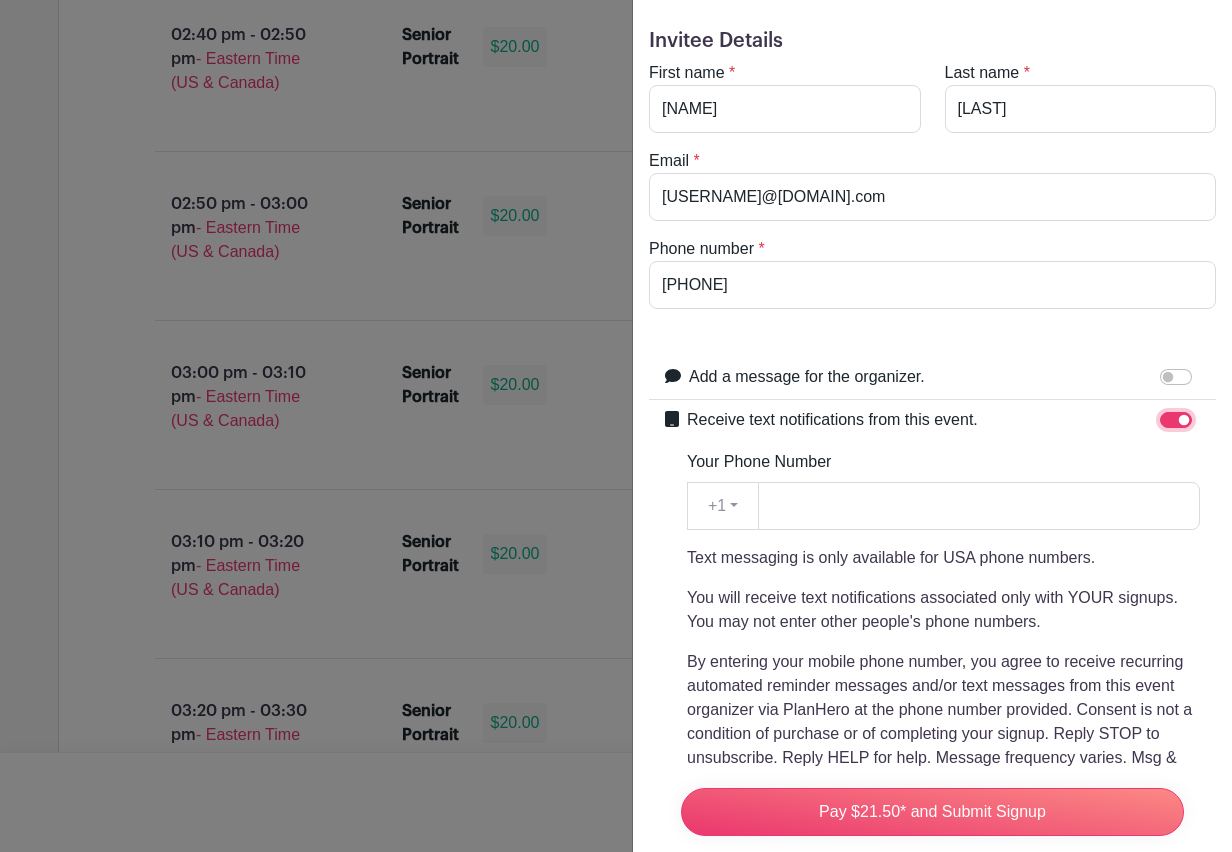 scroll, scrollTop: 69, scrollLeft: 0, axis: vertical 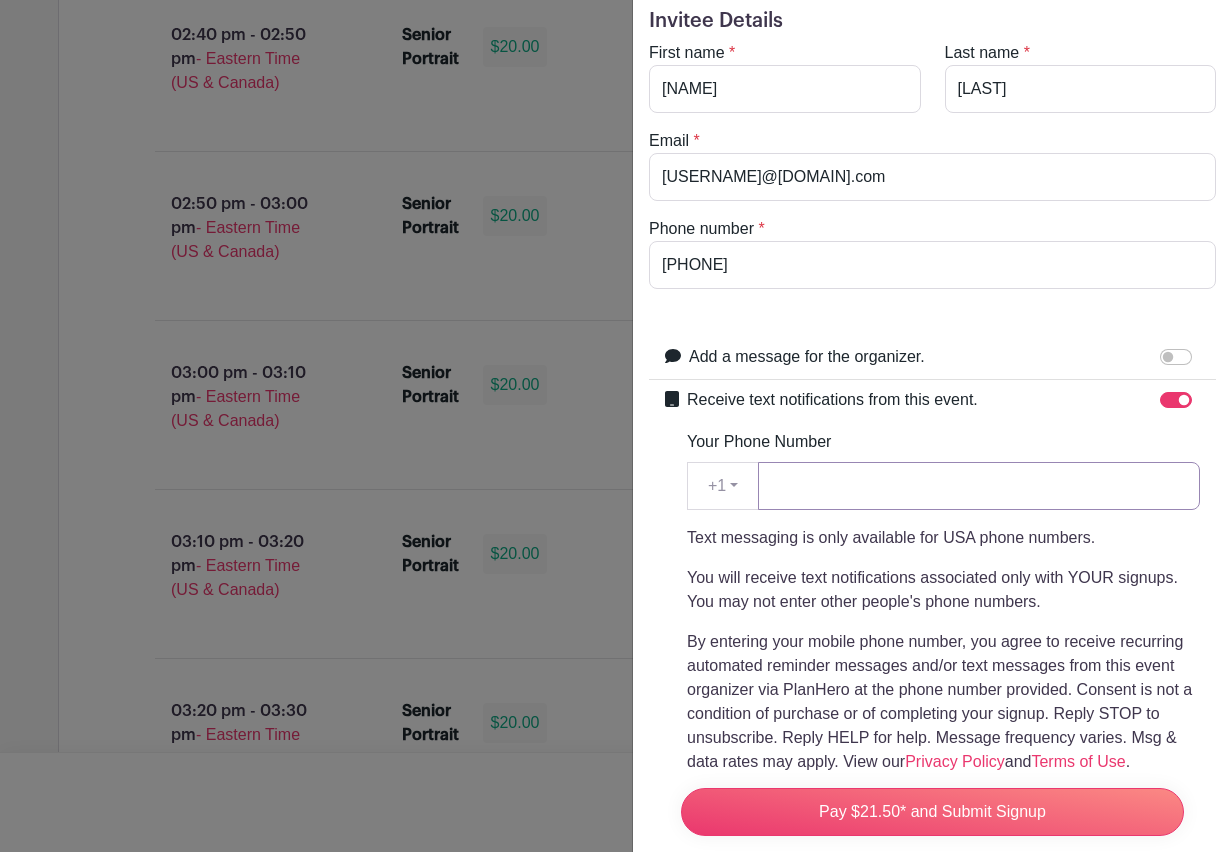 click on "Your Phone Number" at bounding box center (979, 486) 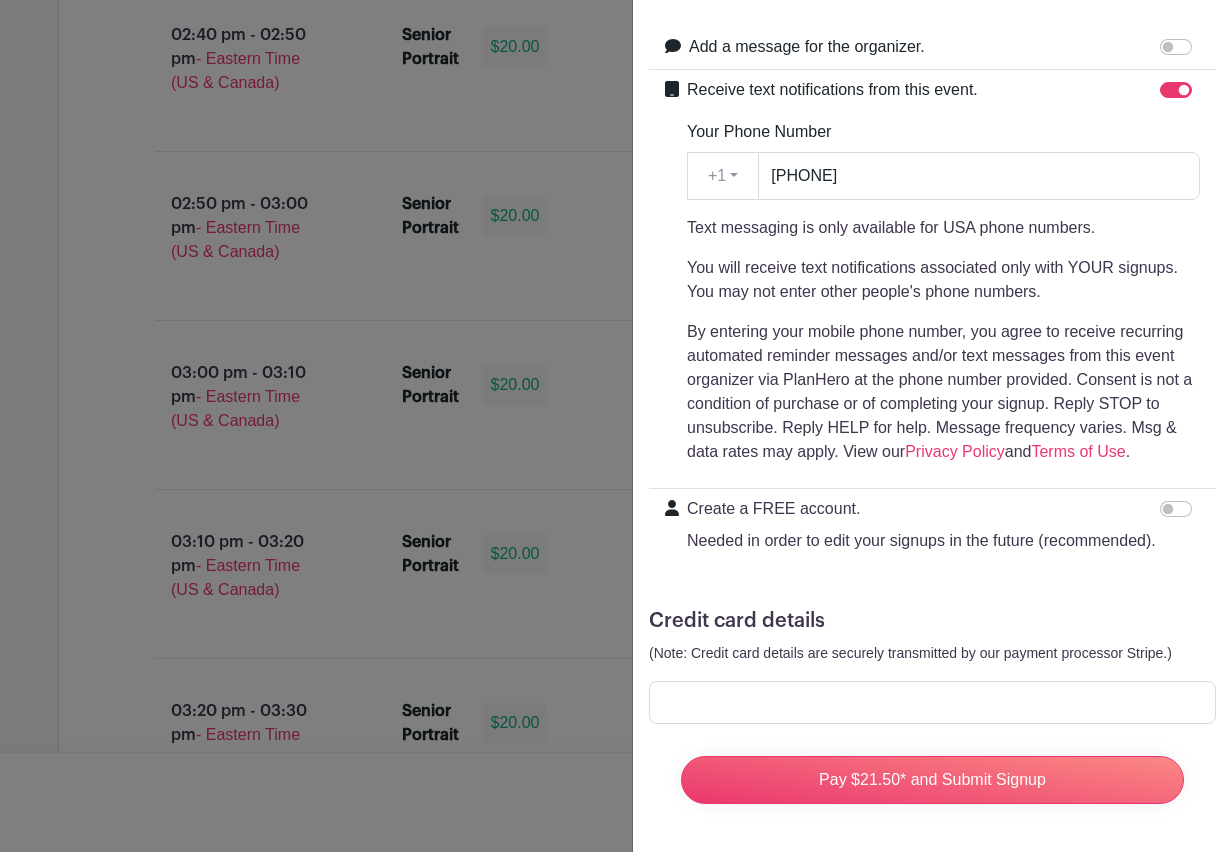scroll, scrollTop: 0, scrollLeft: 0, axis: both 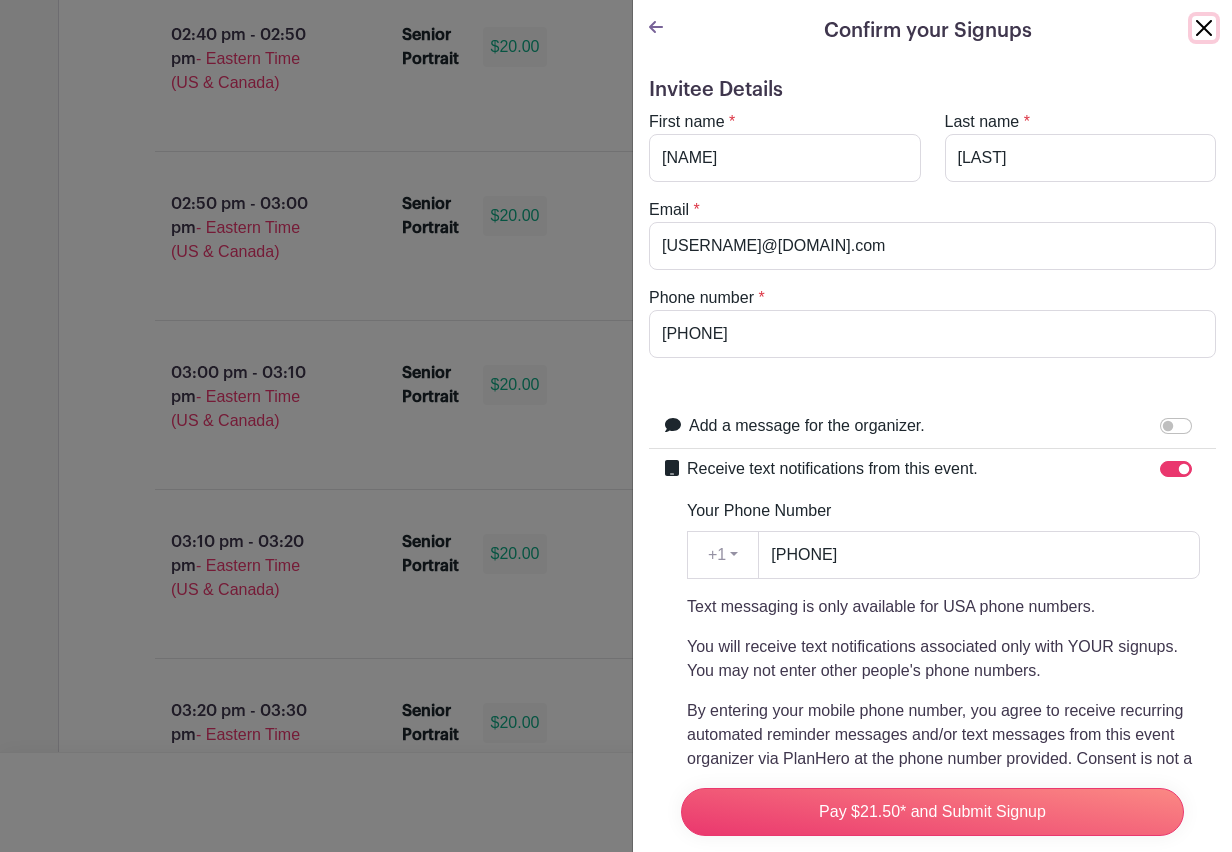 click at bounding box center (1204, 28) 